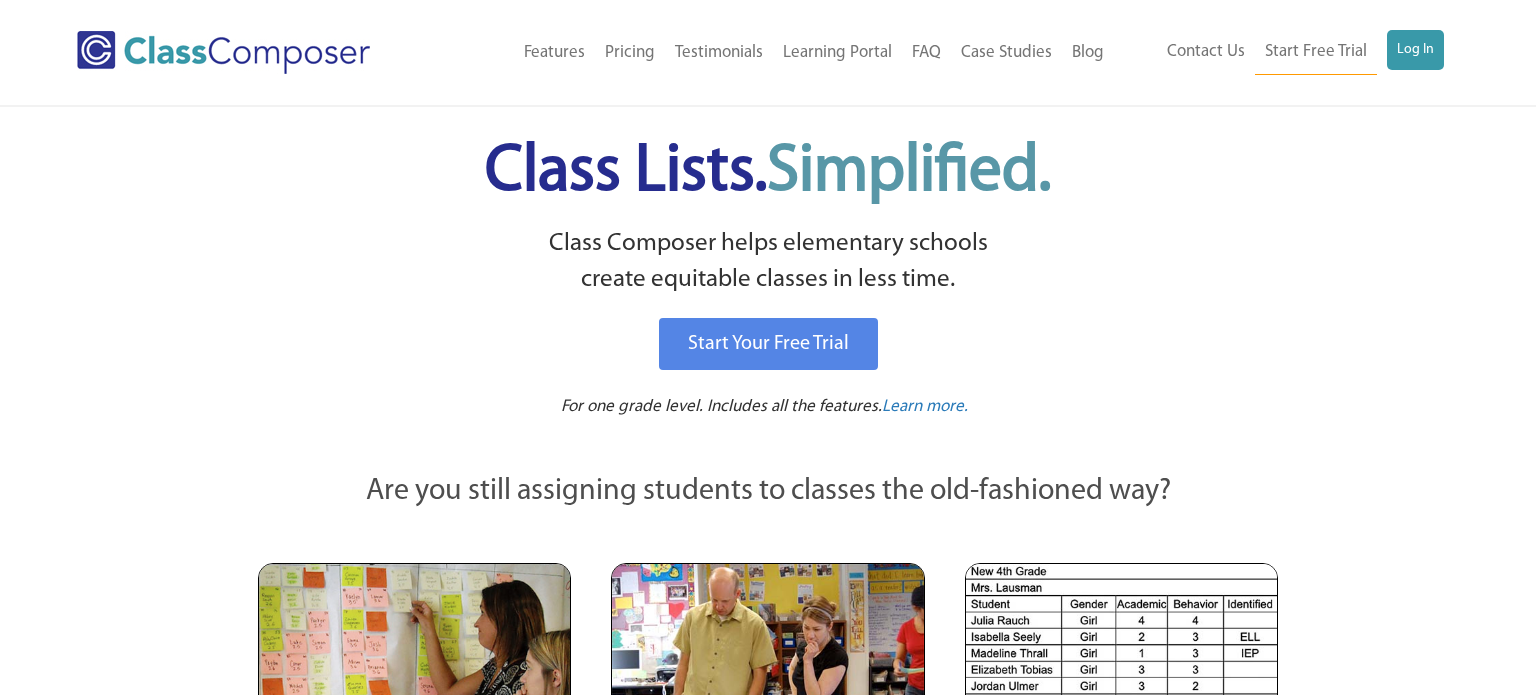 scroll, scrollTop: 0, scrollLeft: 0, axis: both 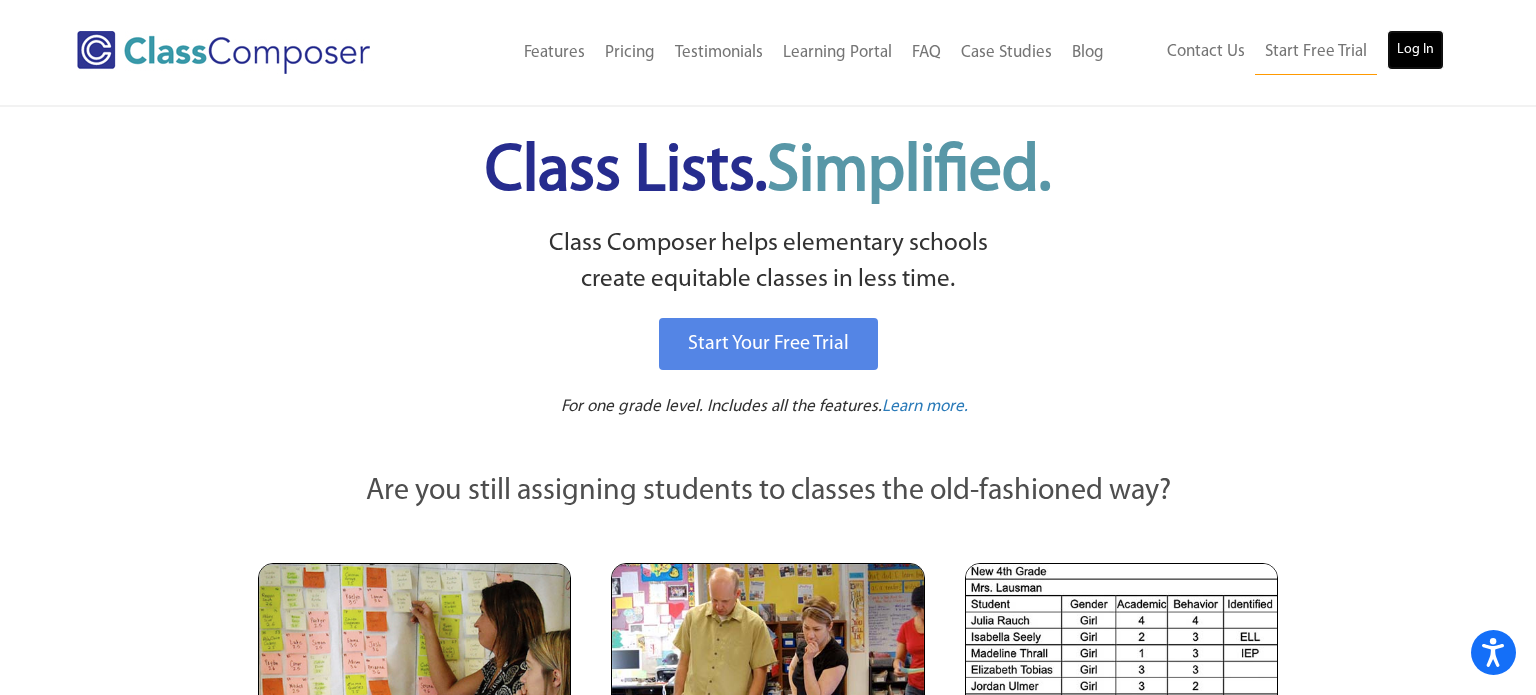 click on "Log In" at bounding box center (1415, 50) 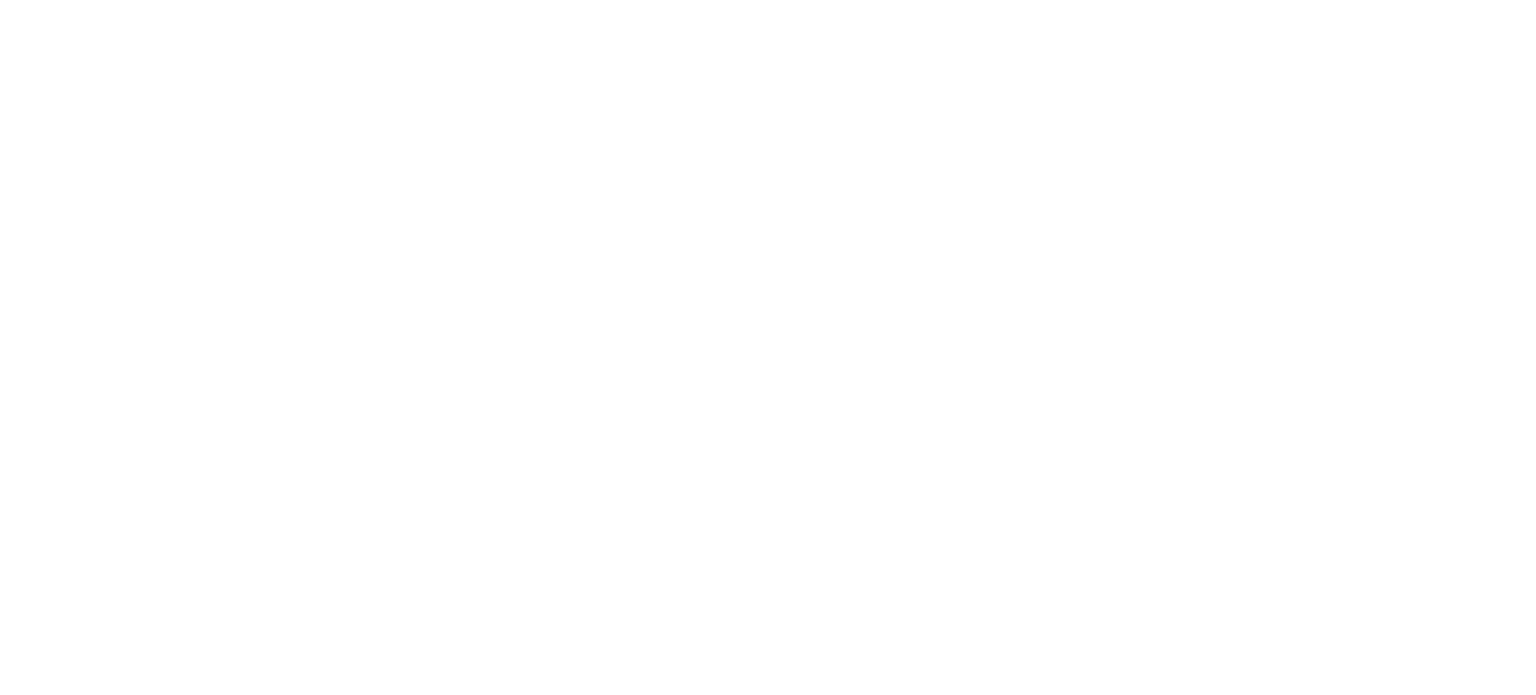 scroll, scrollTop: 0, scrollLeft: 0, axis: both 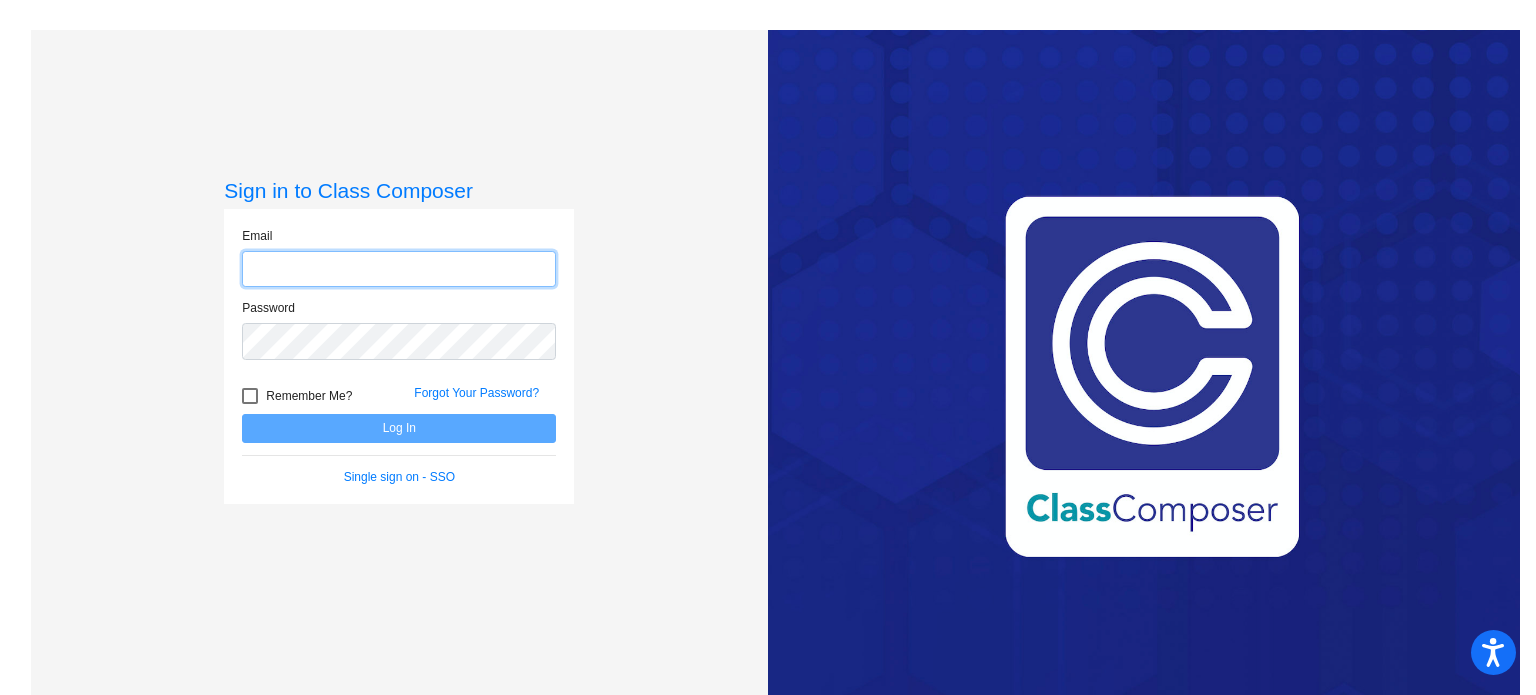 type on "[EMAIL_ADDRESS][DOMAIN_NAME]" 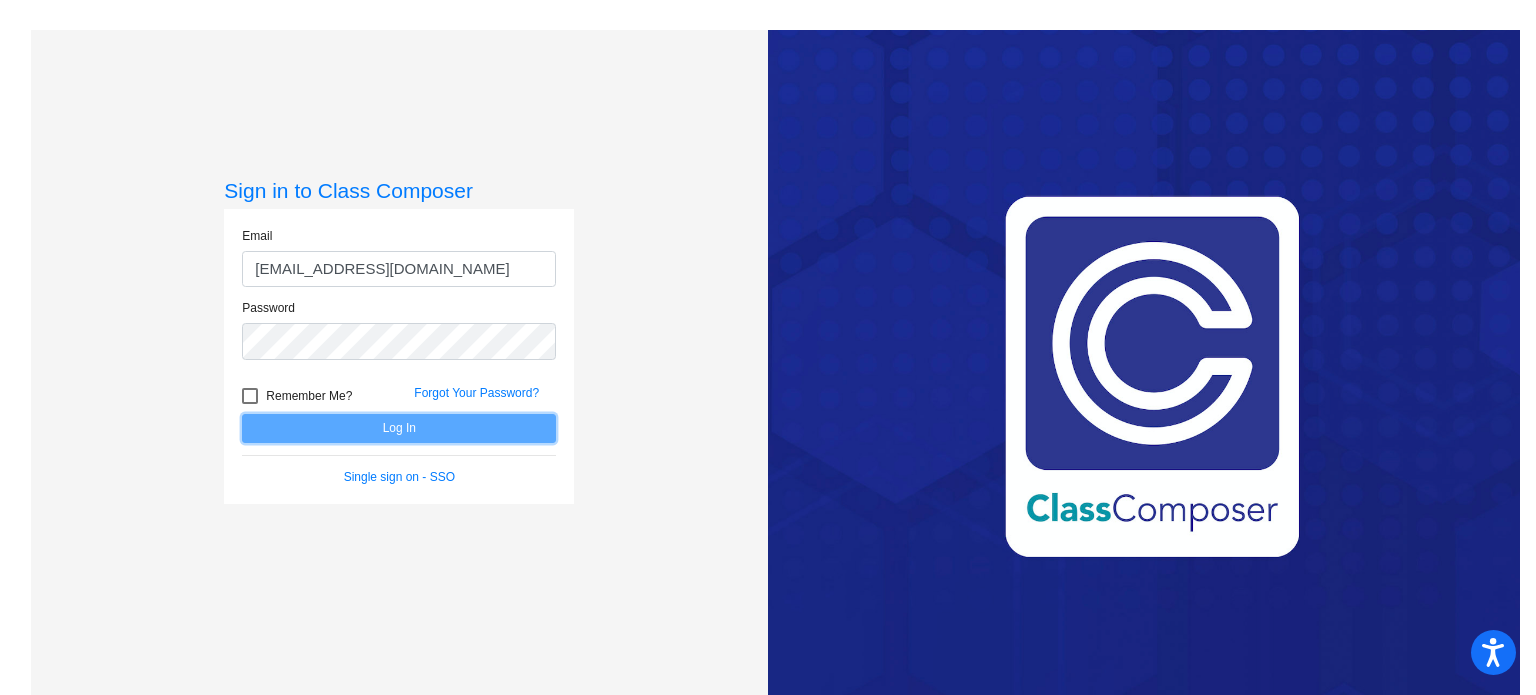 click on "Log In" 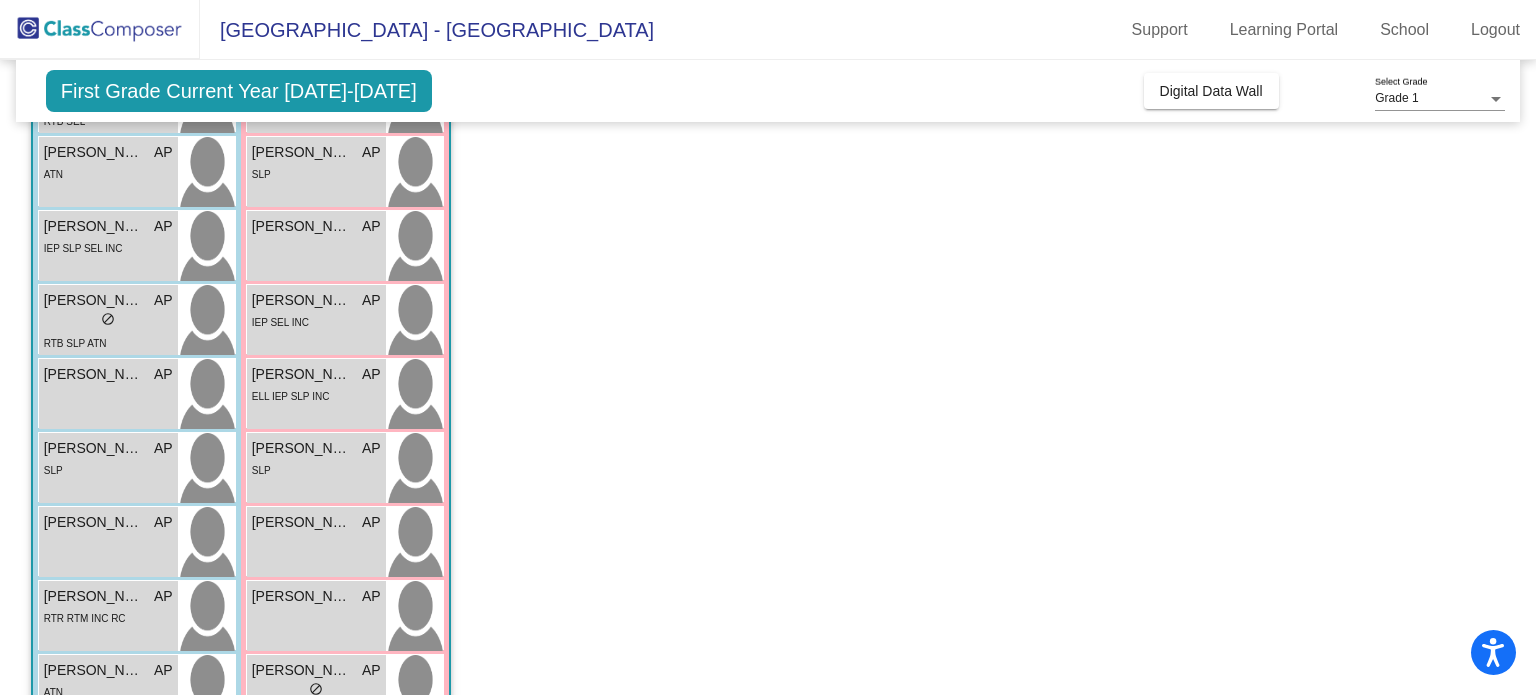 scroll, scrollTop: 332, scrollLeft: 0, axis: vertical 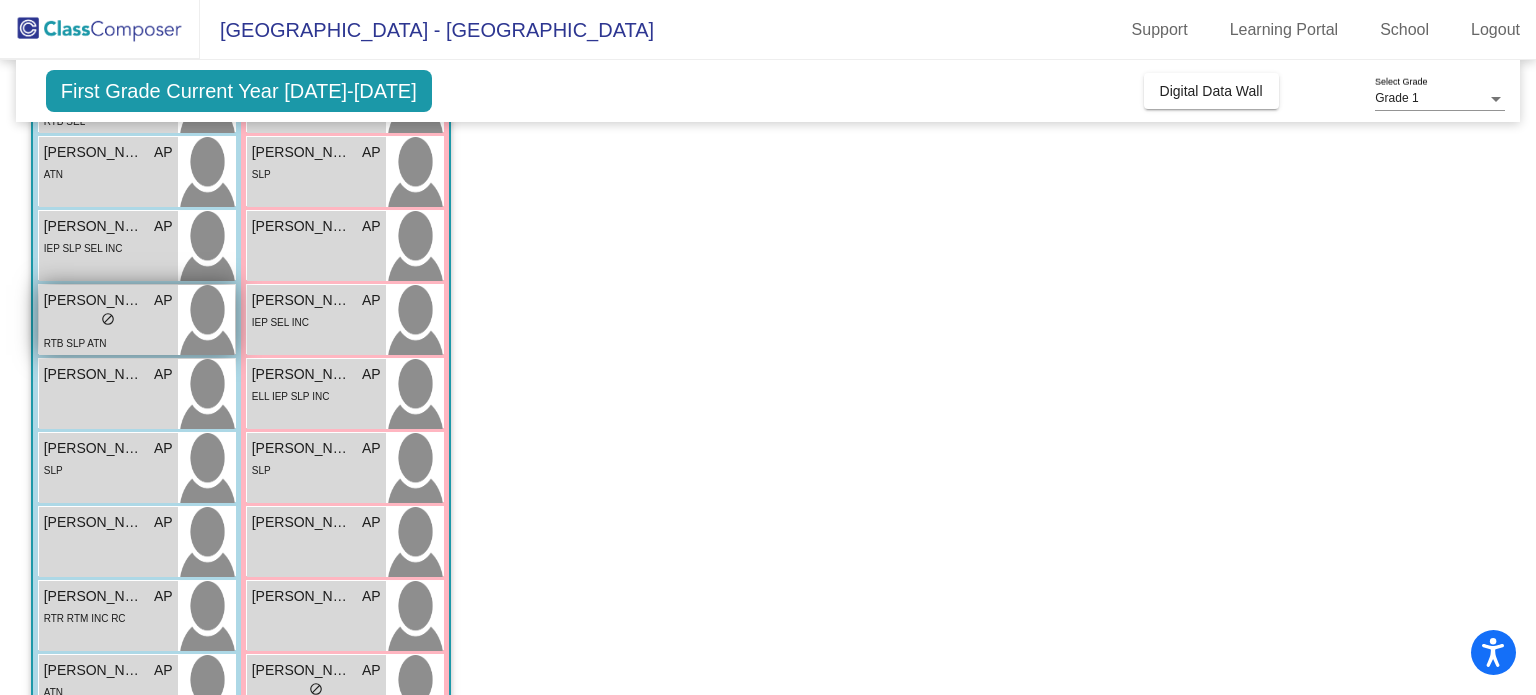 click on "Grayson Wininger" at bounding box center (94, 300) 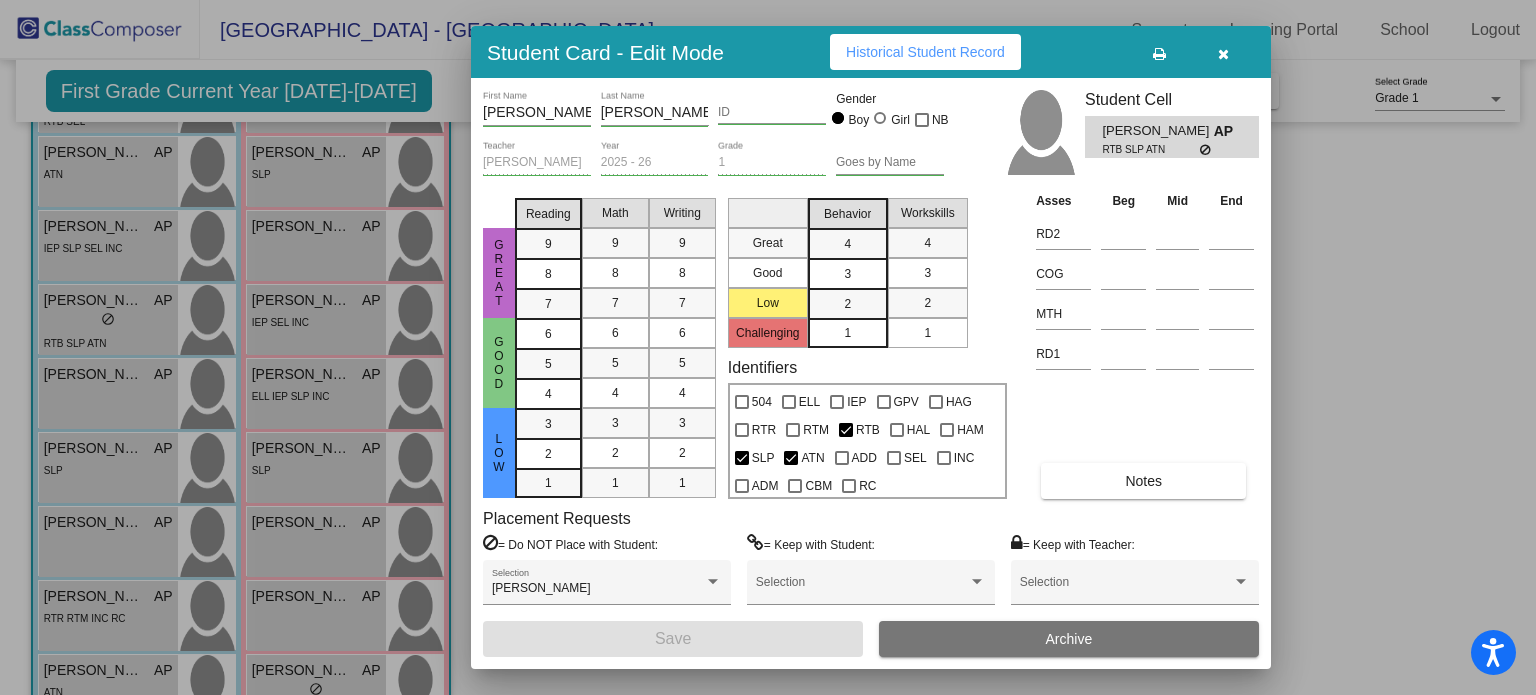 click at bounding box center [1223, 54] 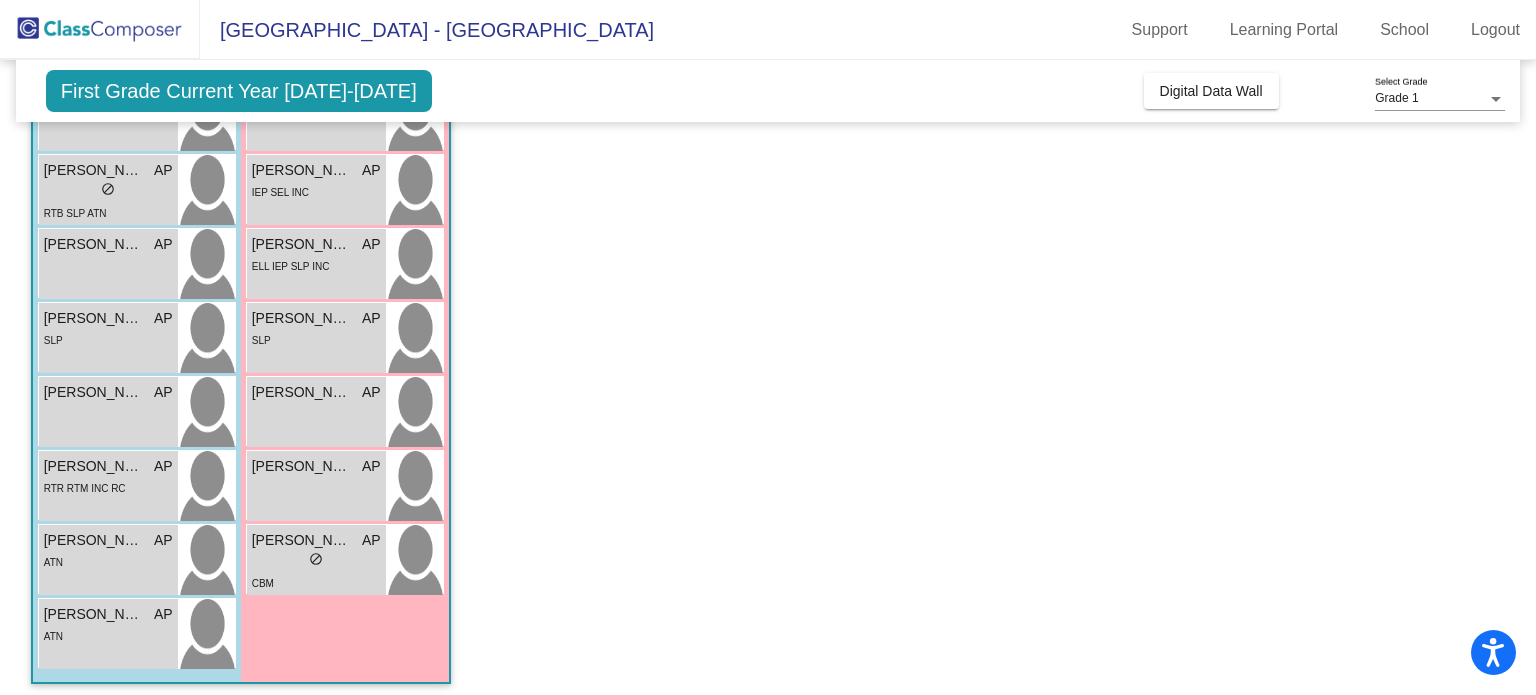 scroll, scrollTop: 461, scrollLeft: 0, axis: vertical 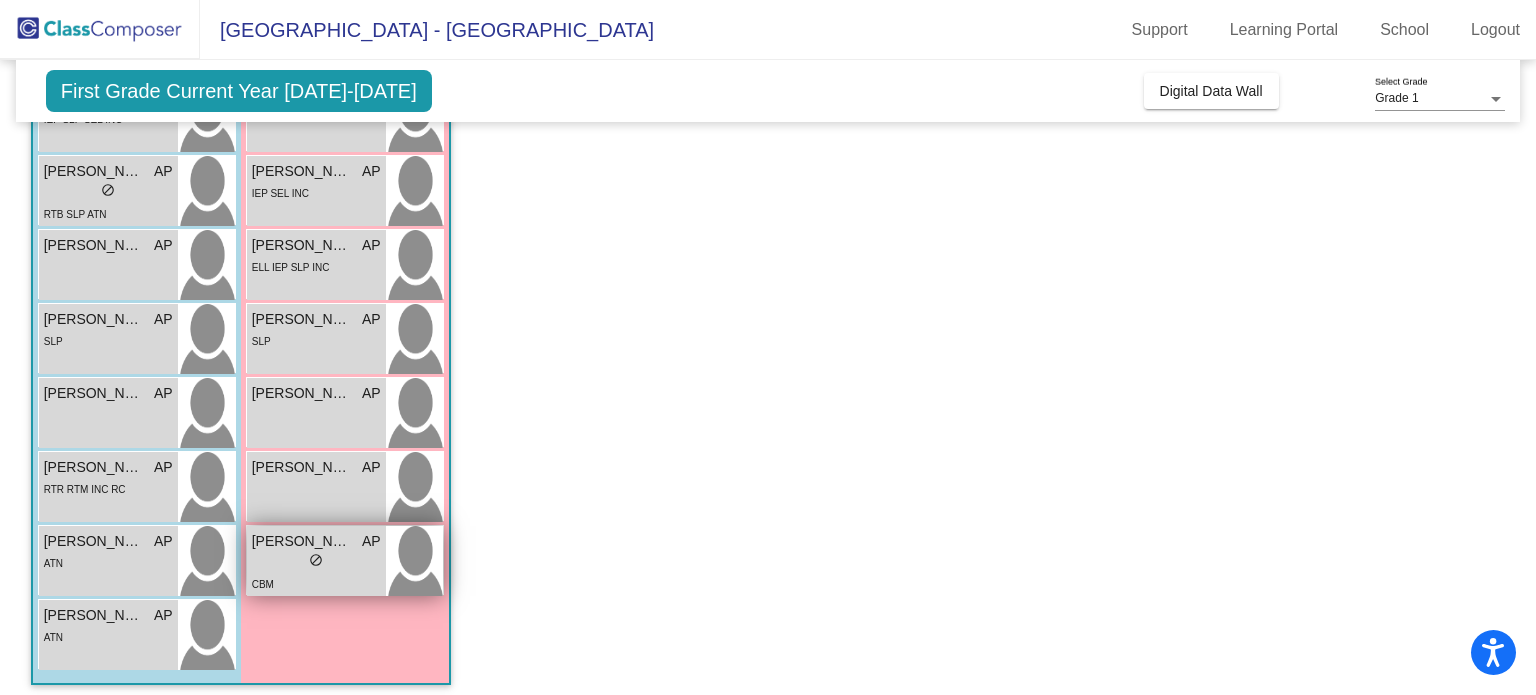 click on "Willow White" at bounding box center (302, 541) 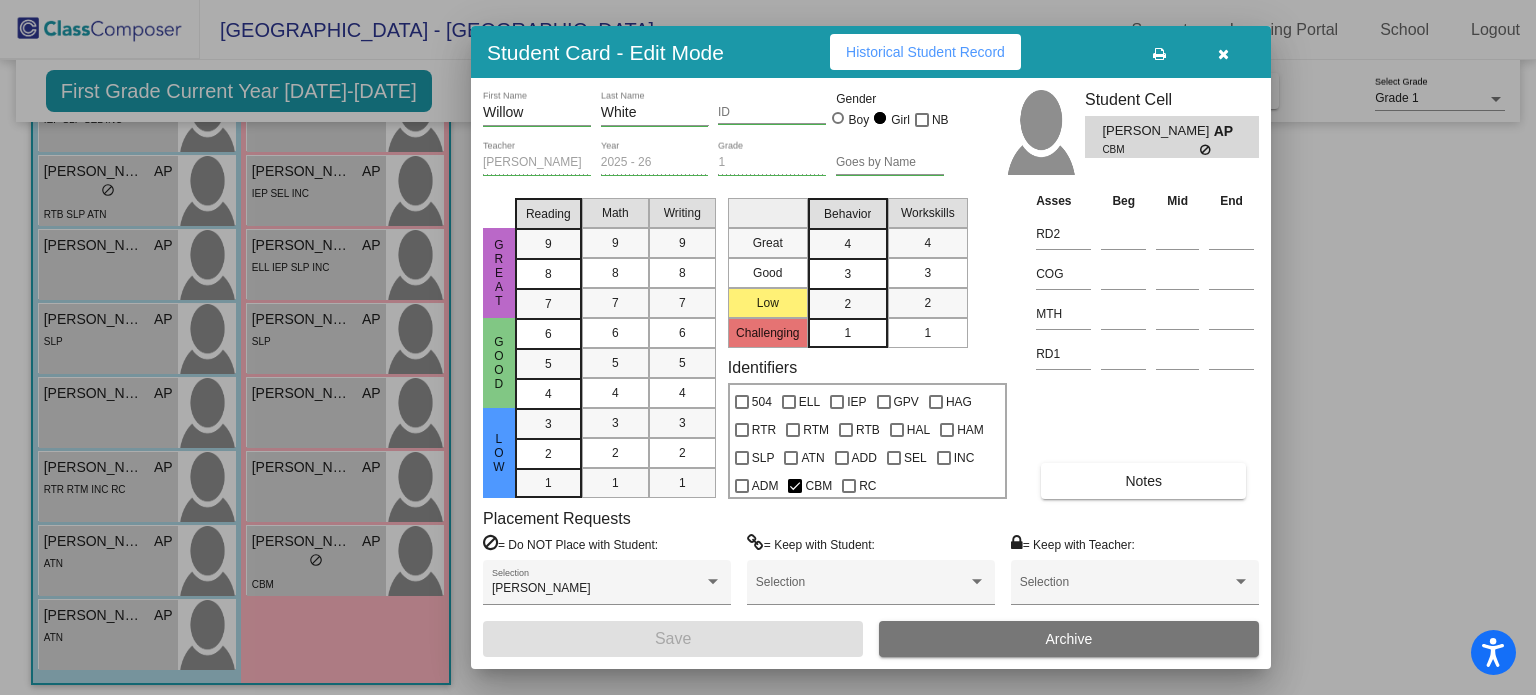 click on "Notes" at bounding box center [1143, 481] 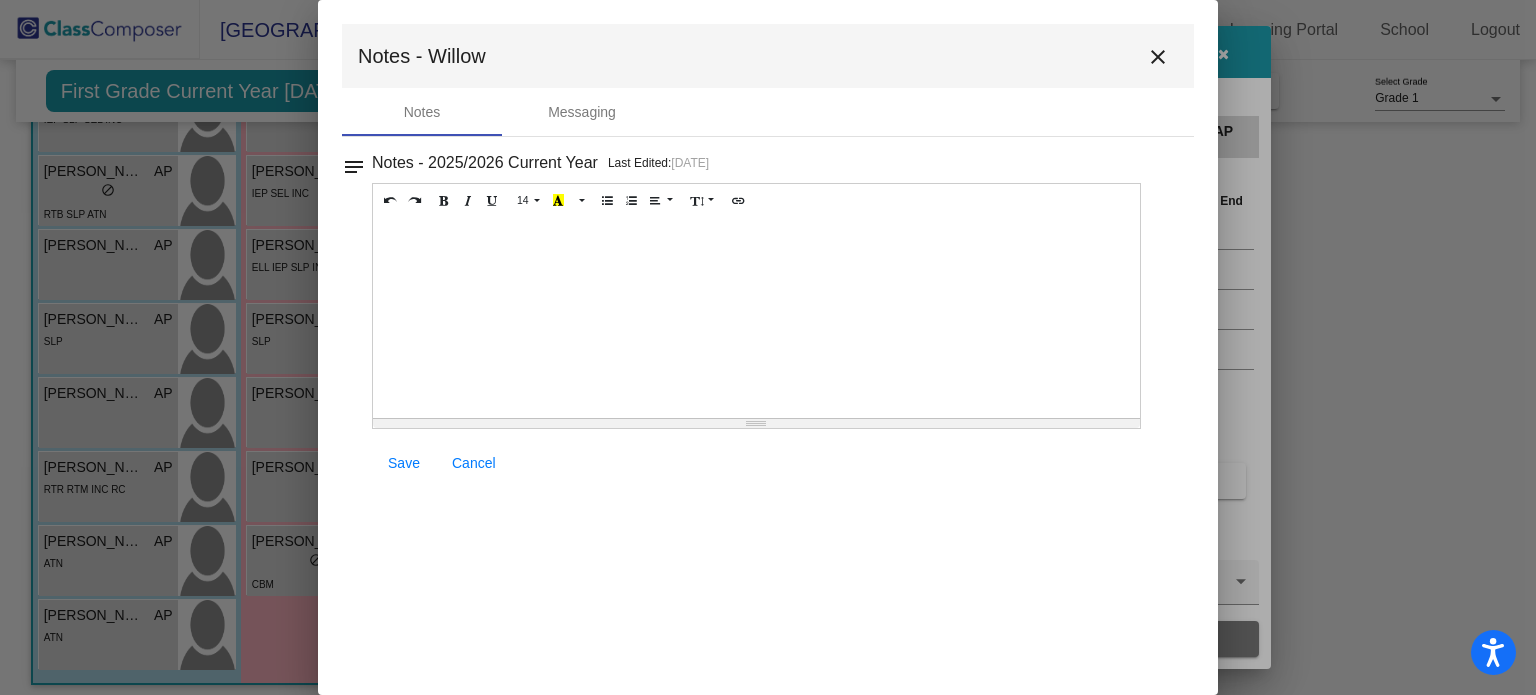 click on "close" at bounding box center (1158, 57) 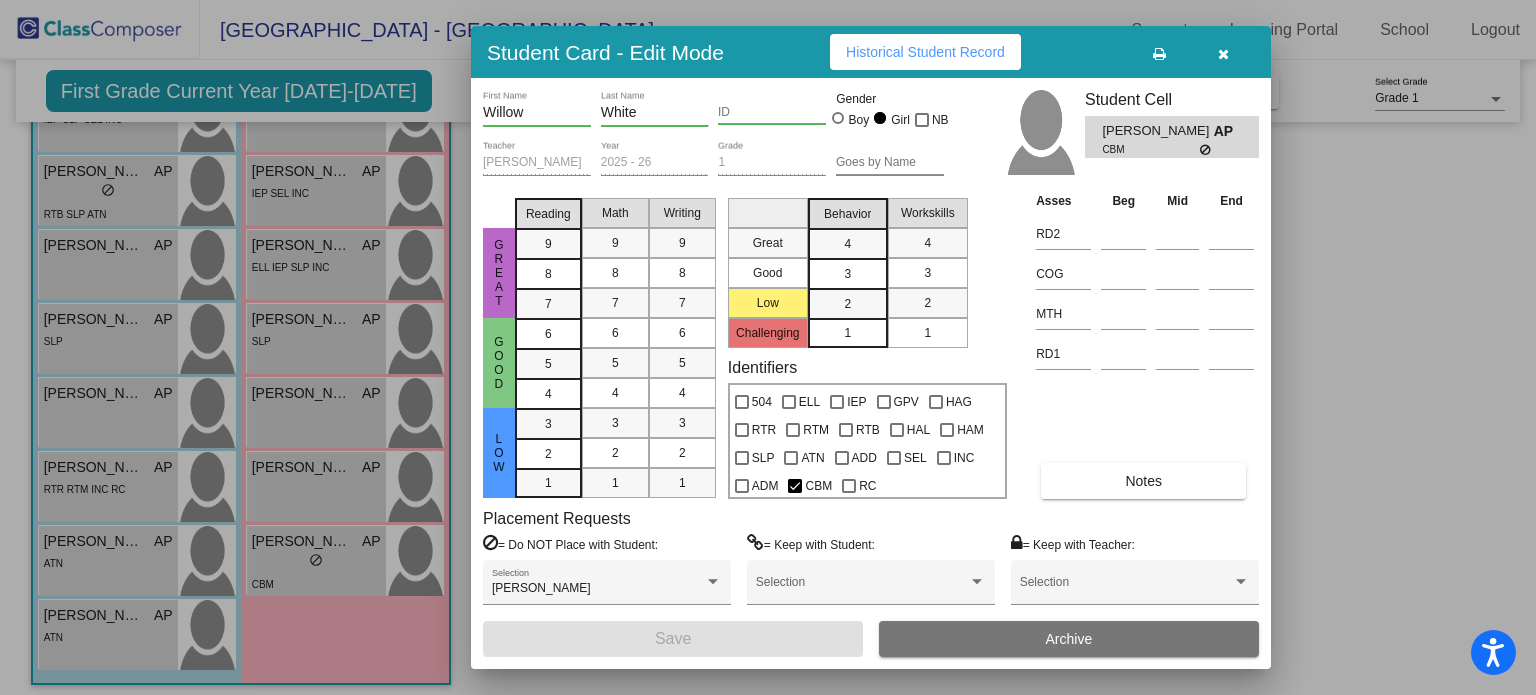 click at bounding box center (1223, 54) 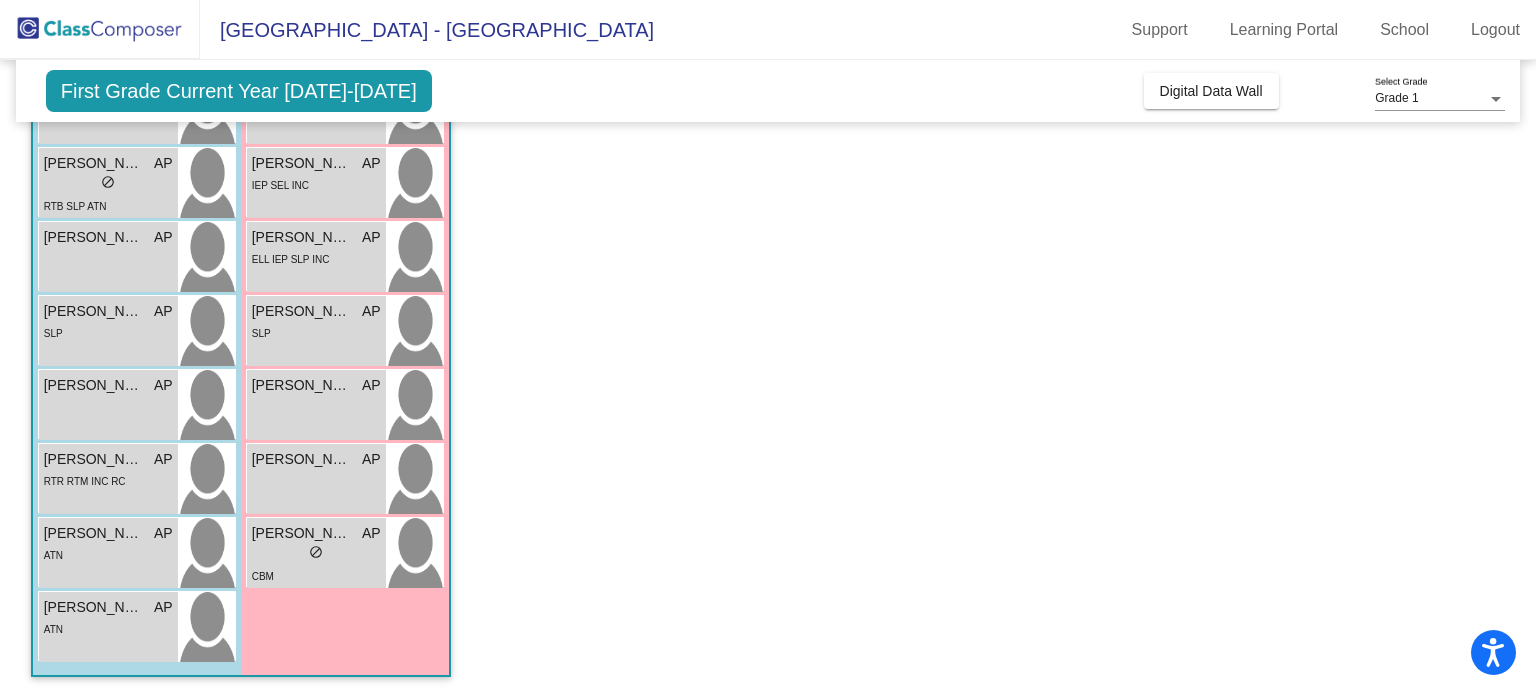 scroll, scrollTop: 468, scrollLeft: 0, axis: vertical 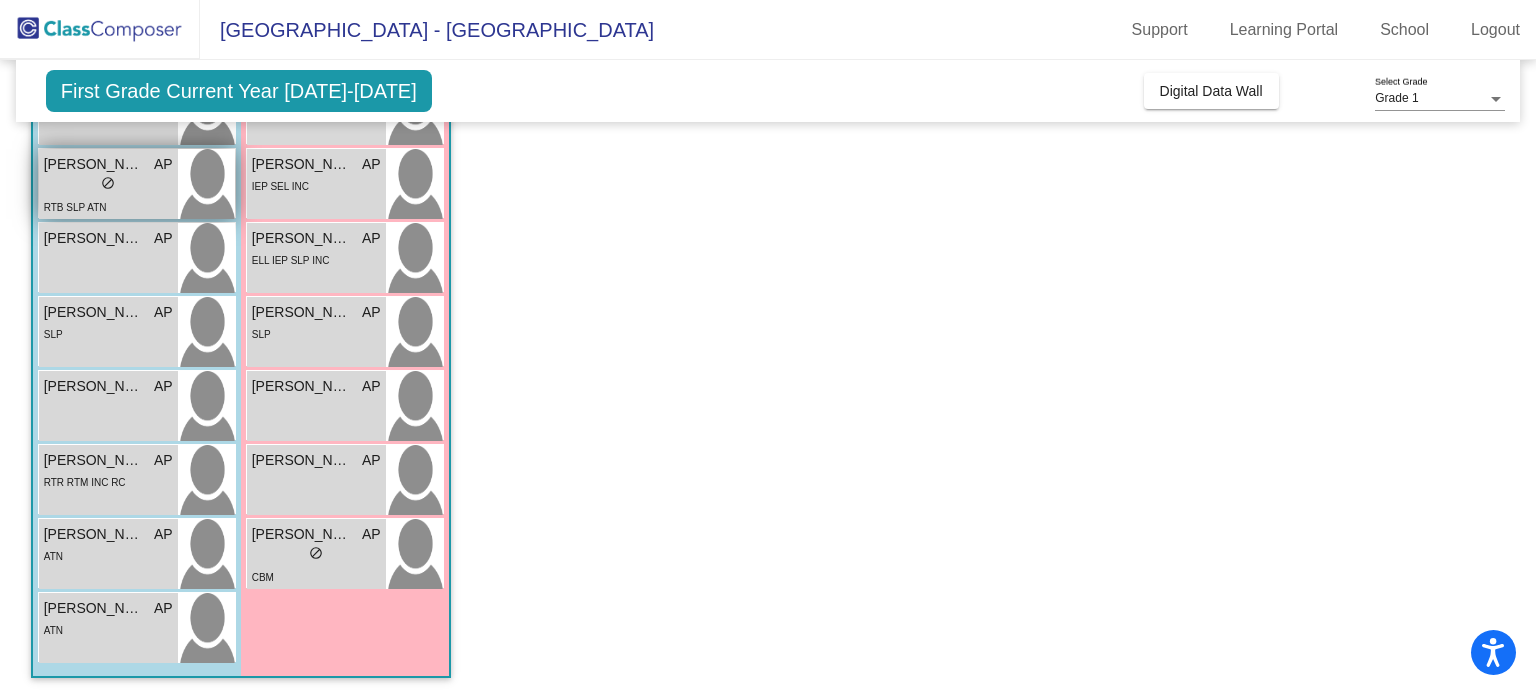 click on "Grayson Wininger" at bounding box center [94, 164] 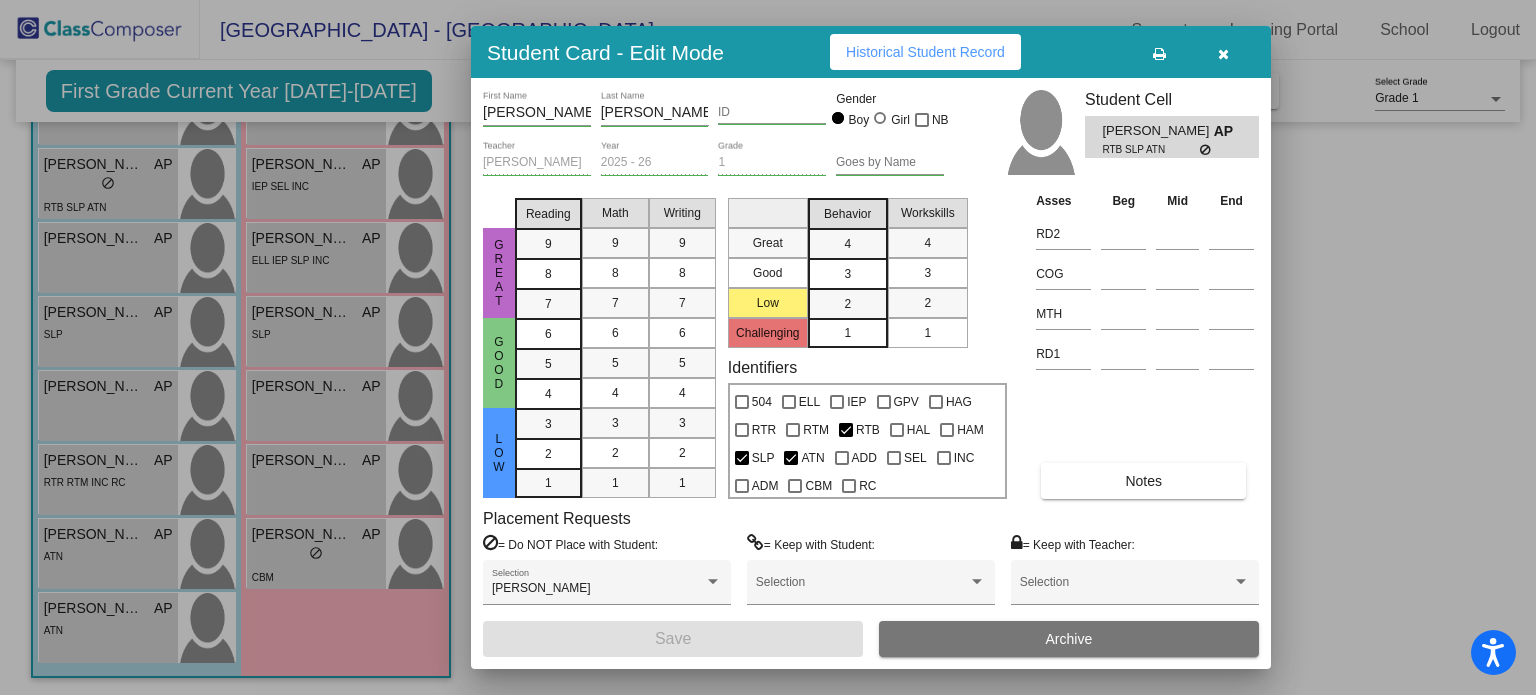 click on "Notes" at bounding box center (1143, 481) 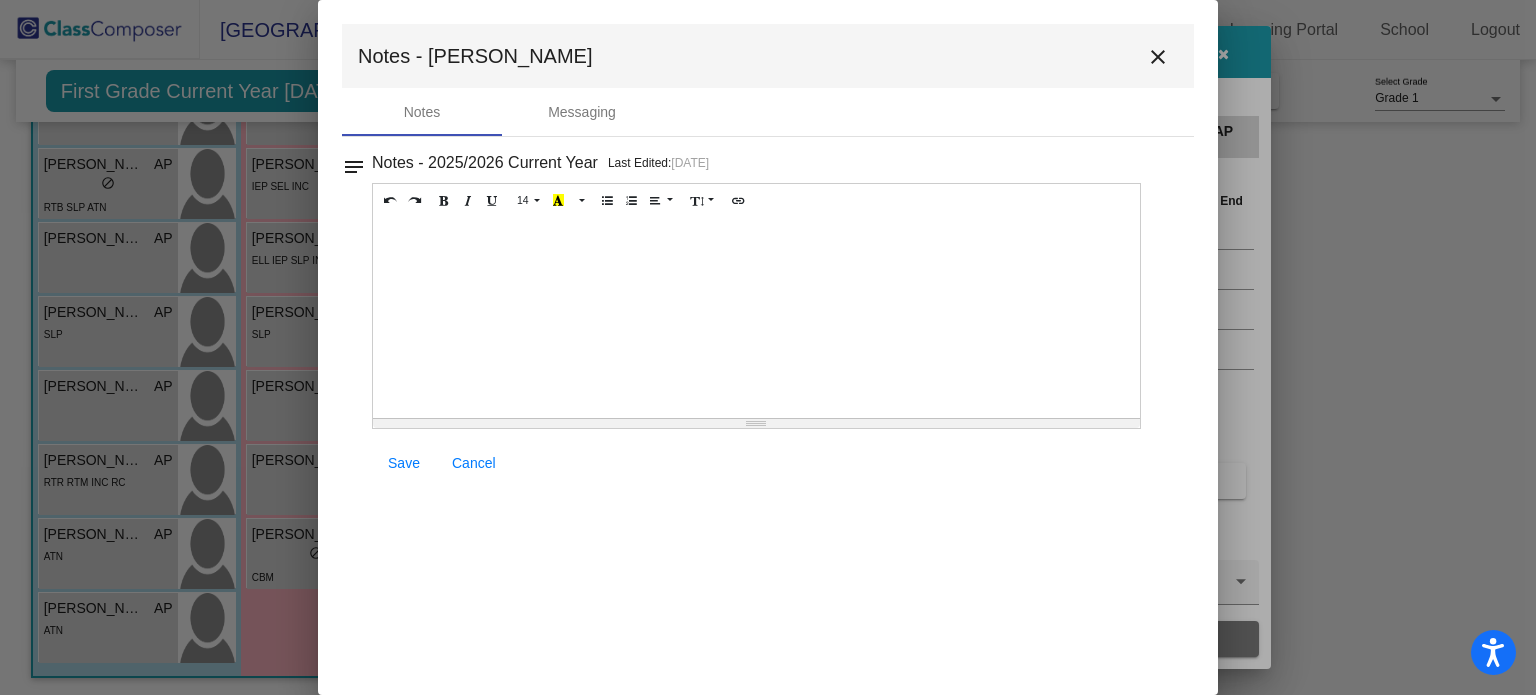 click on "close" at bounding box center (1158, 57) 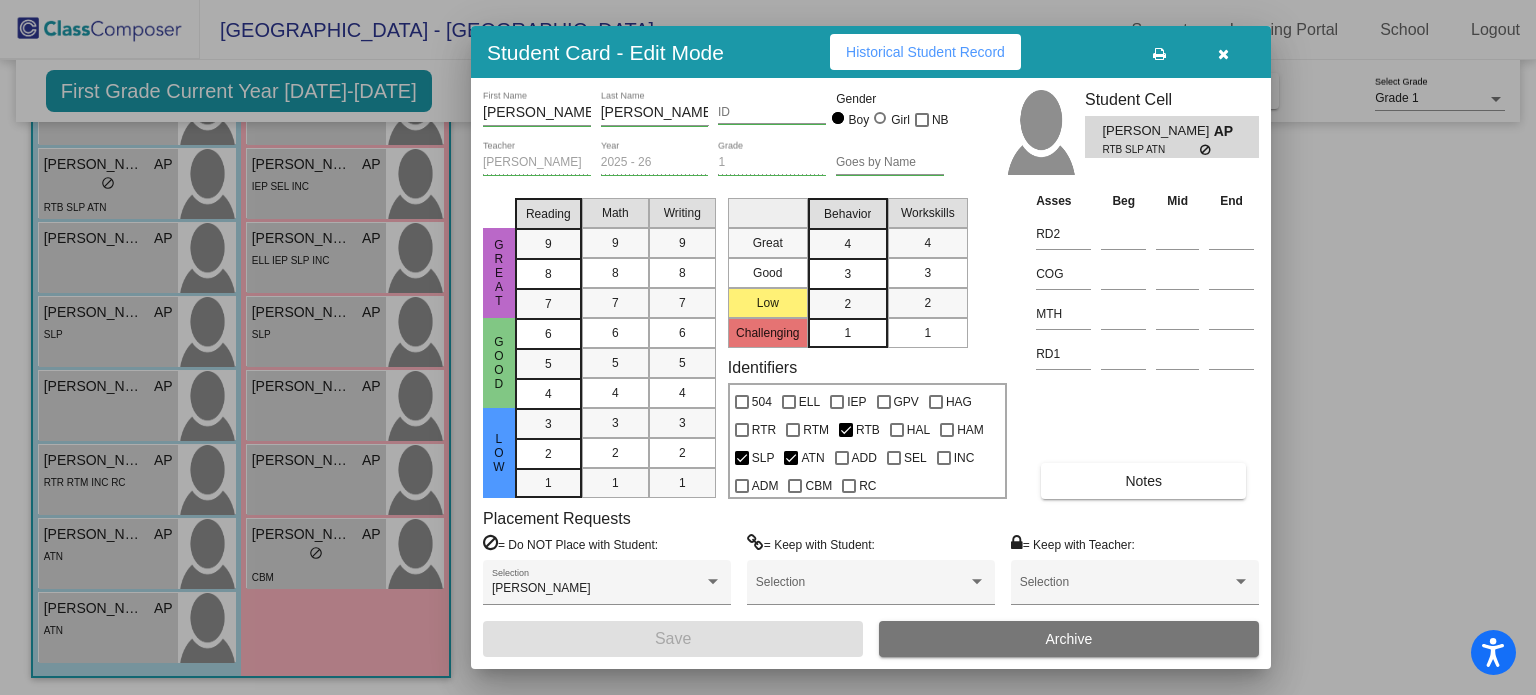 click at bounding box center (1223, 54) 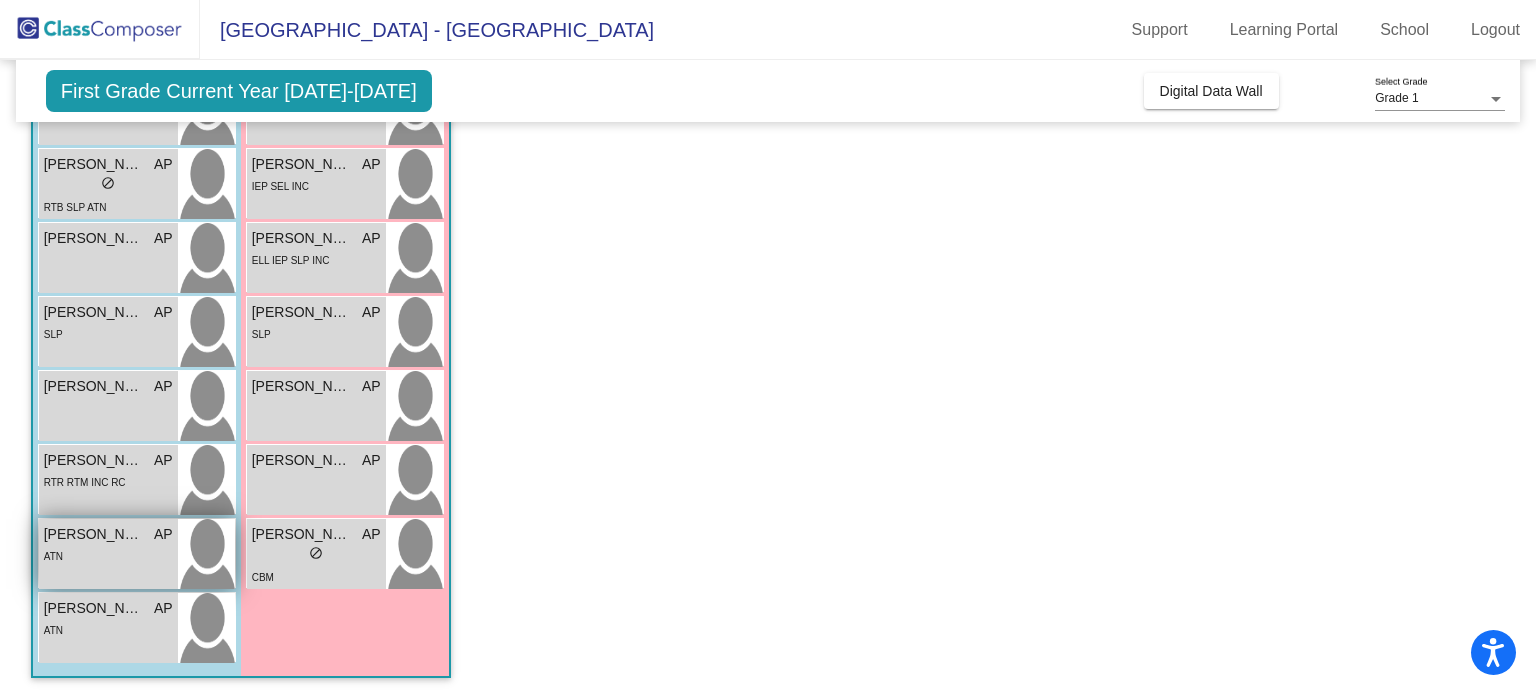 click on "Milo Wilson" at bounding box center (94, 534) 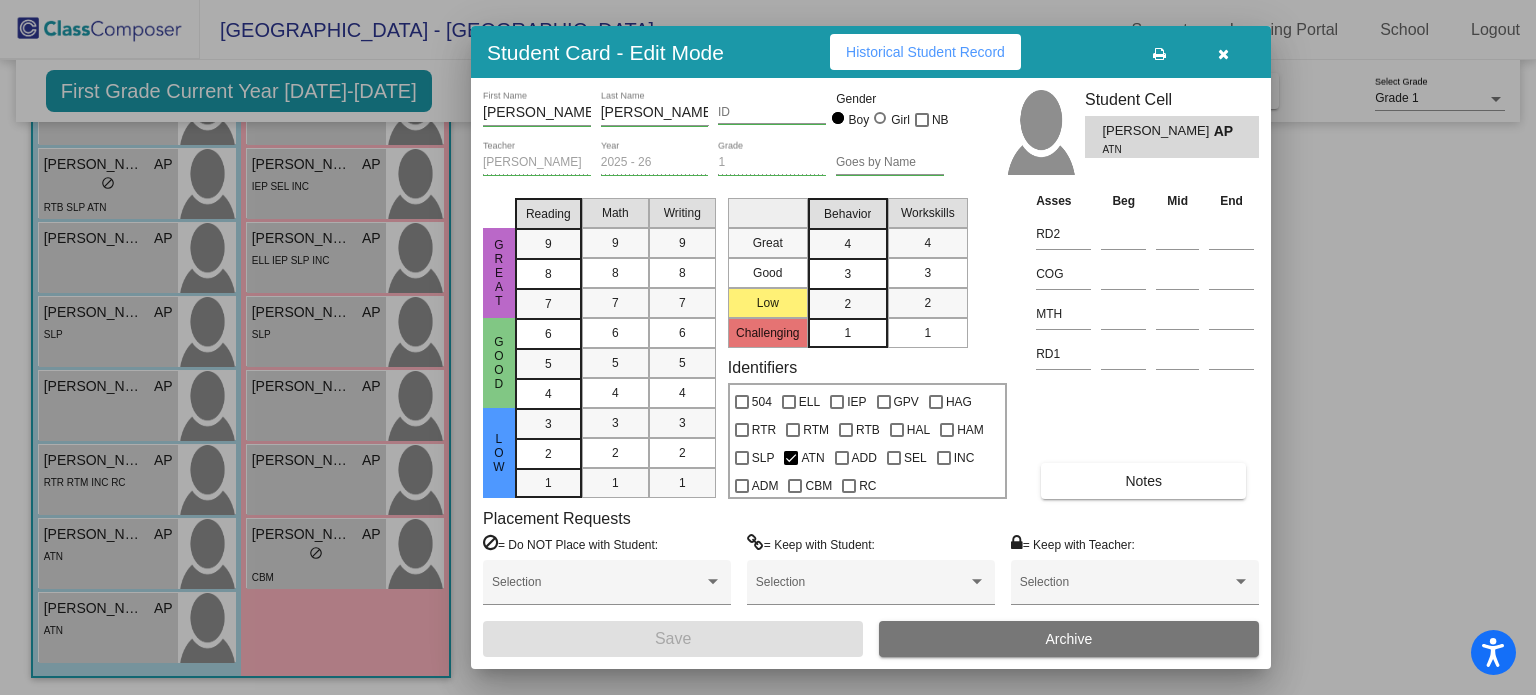 click at bounding box center (1223, 54) 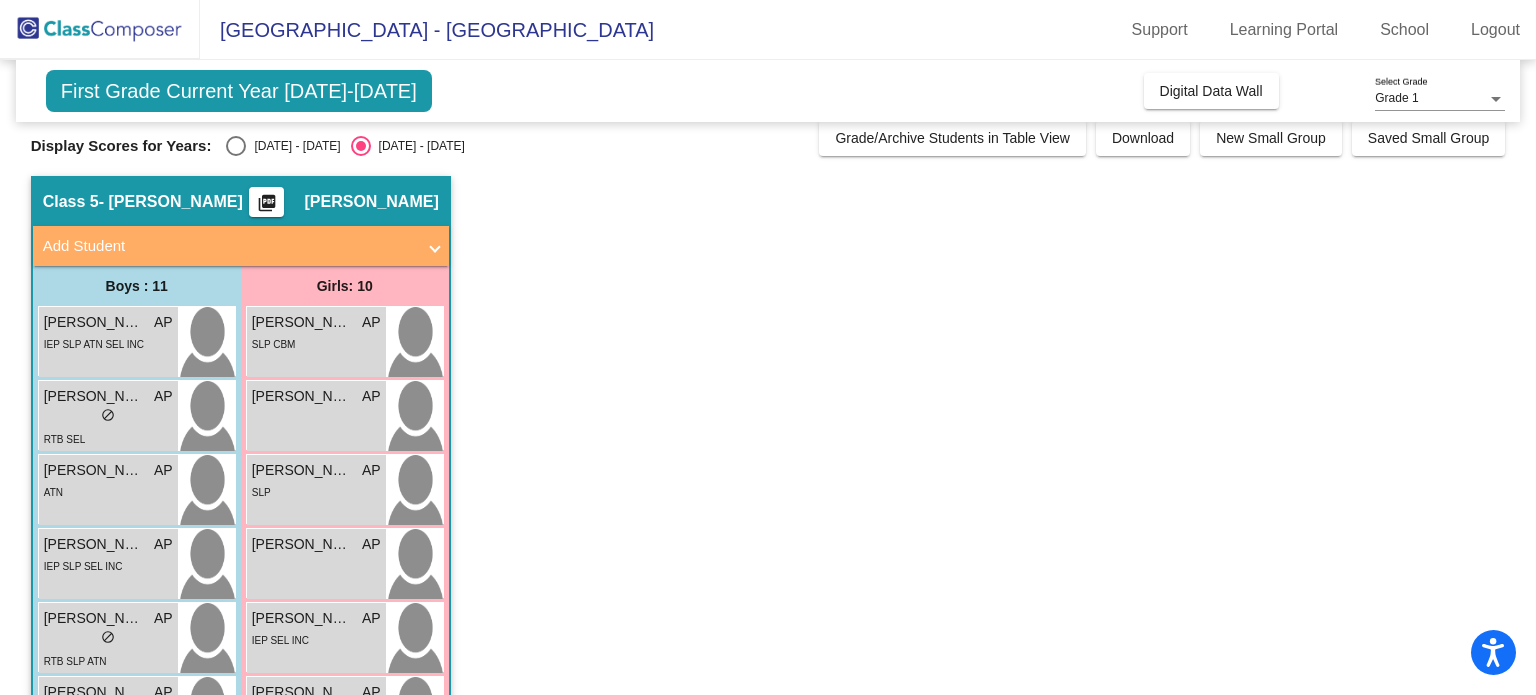 scroll, scrollTop: 0, scrollLeft: 0, axis: both 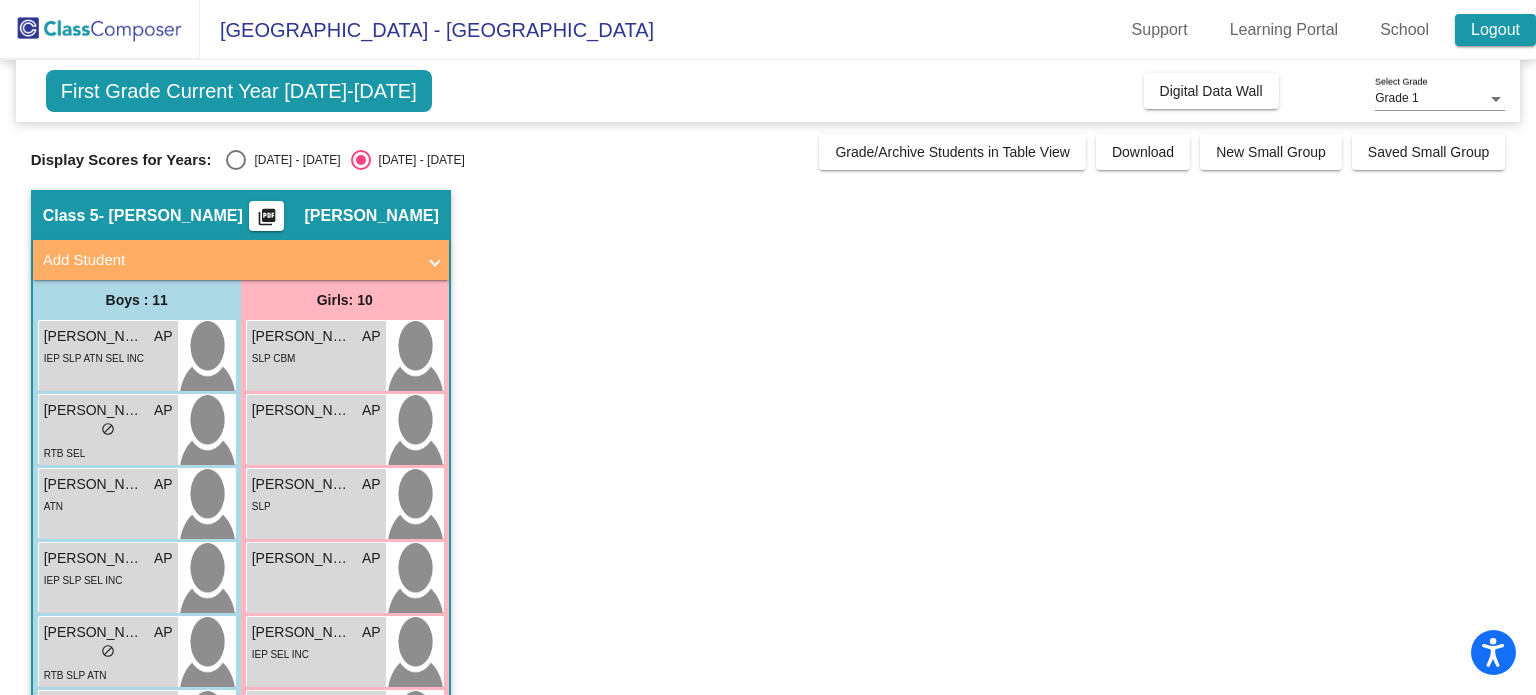 click on "Logout" 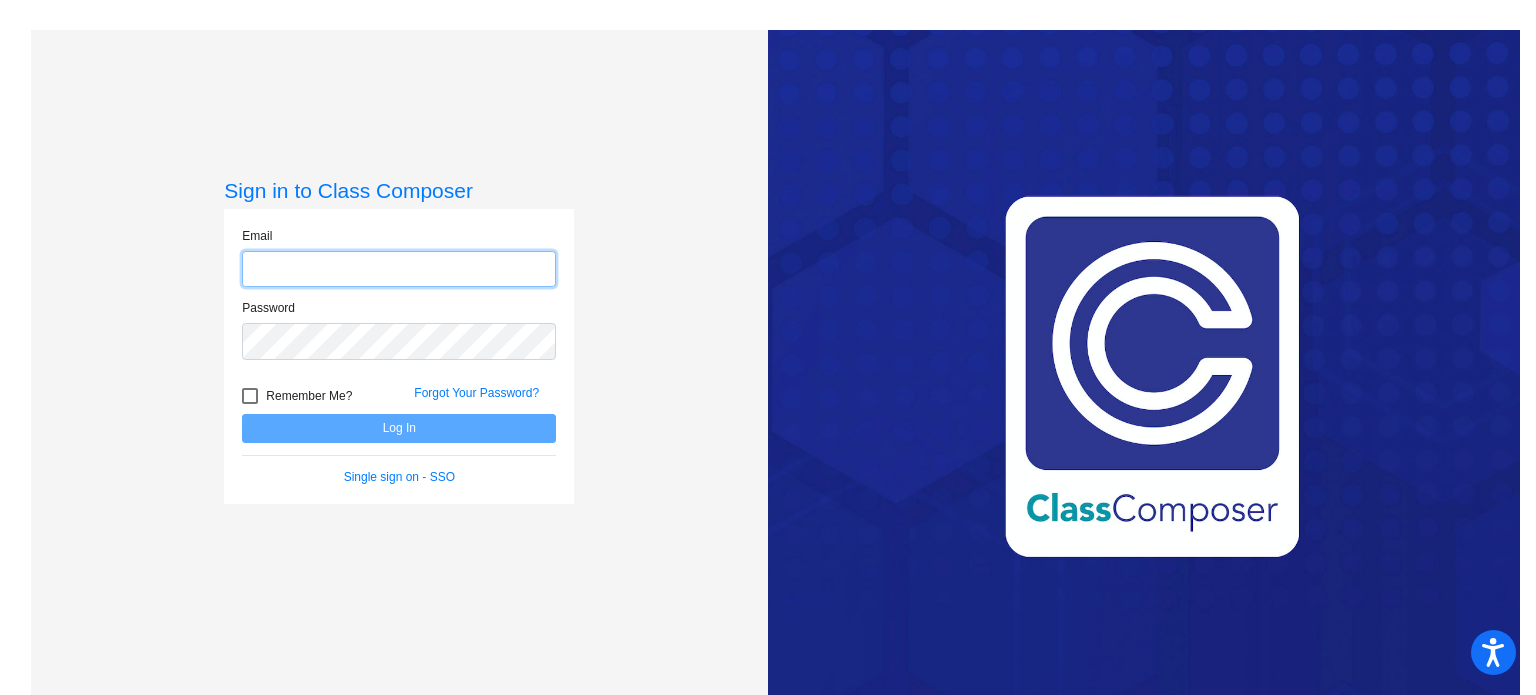 type on "apickel@danville.k12.in.us" 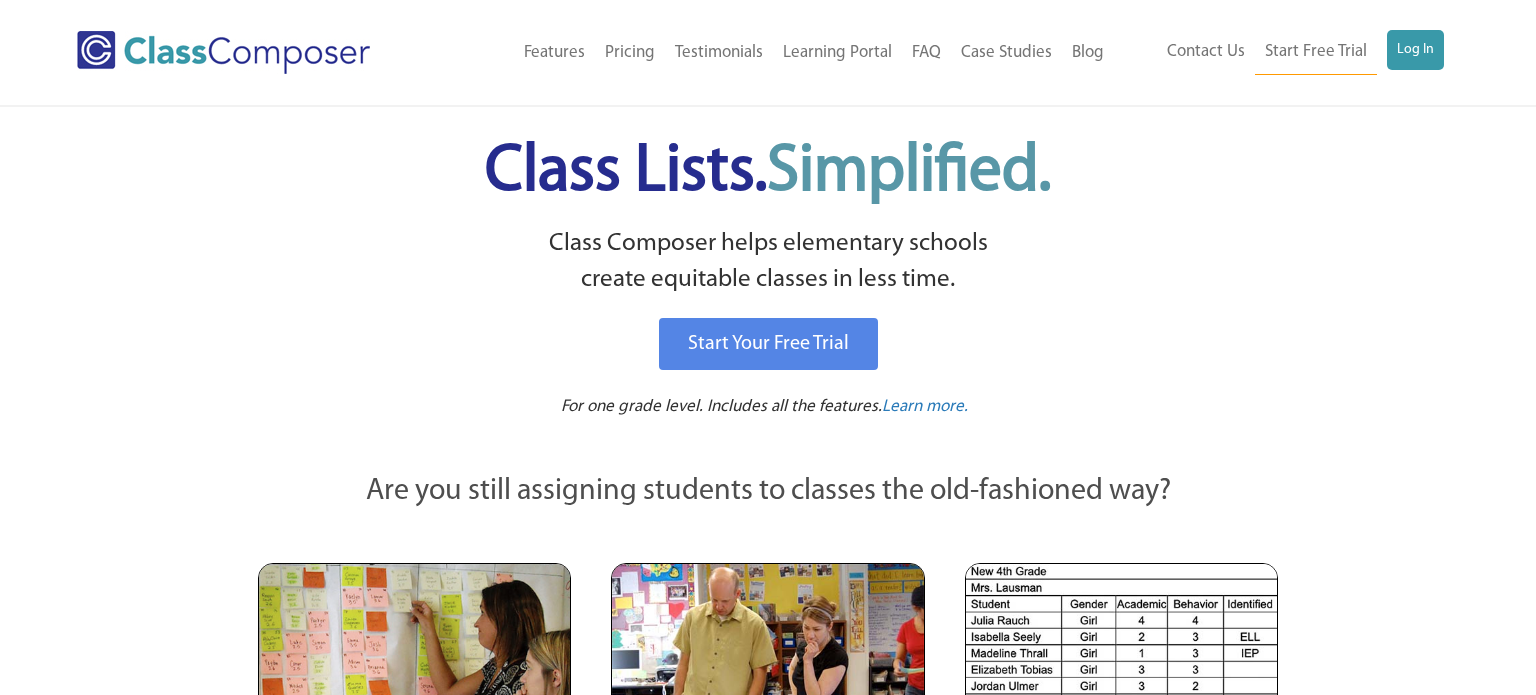 scroll, scrollTop: 0, scrollLeft: 0, axis: both 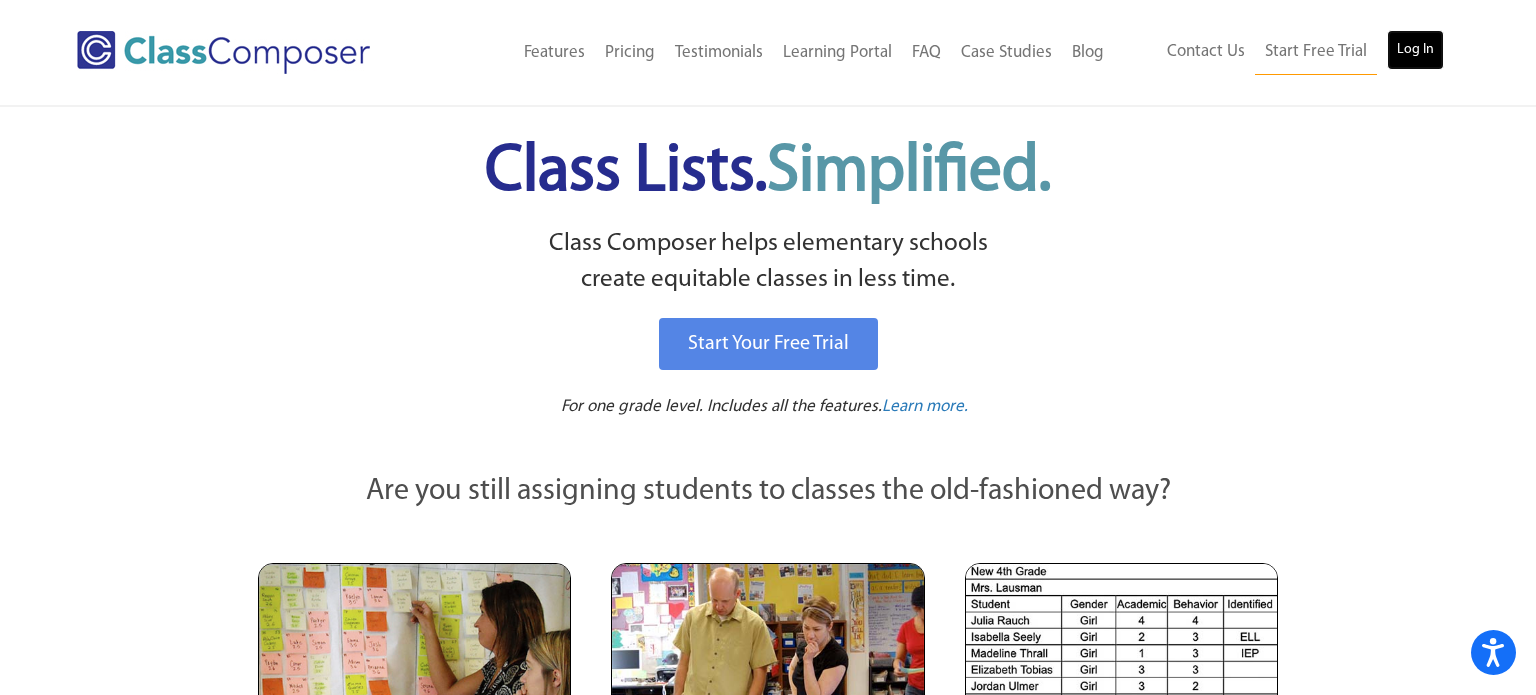 click on "Log In" at bounding box center [1415, 50] 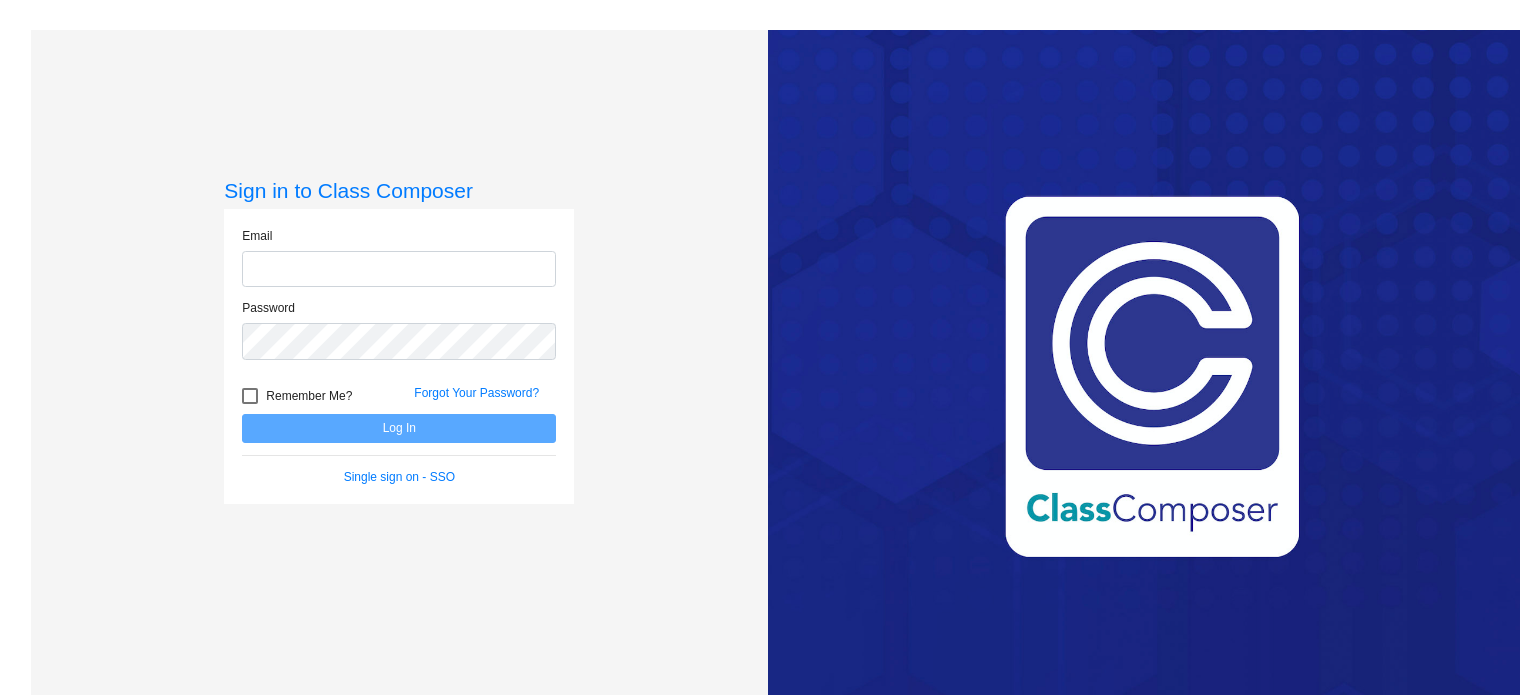 scroll, scrollTop: 0, scrollLeft: 0, axis: both 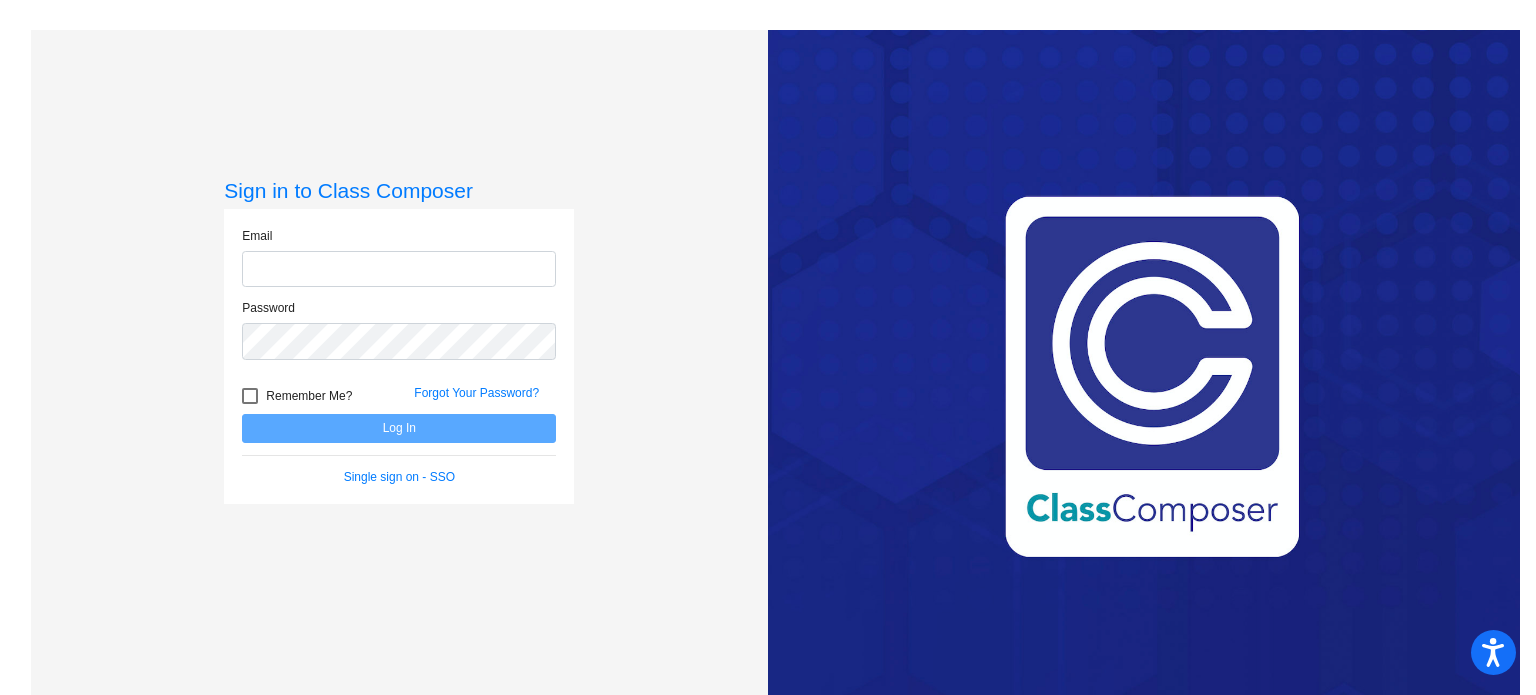 type on "[EMAIL_ADDRESS][DOMAIN_NAME]" 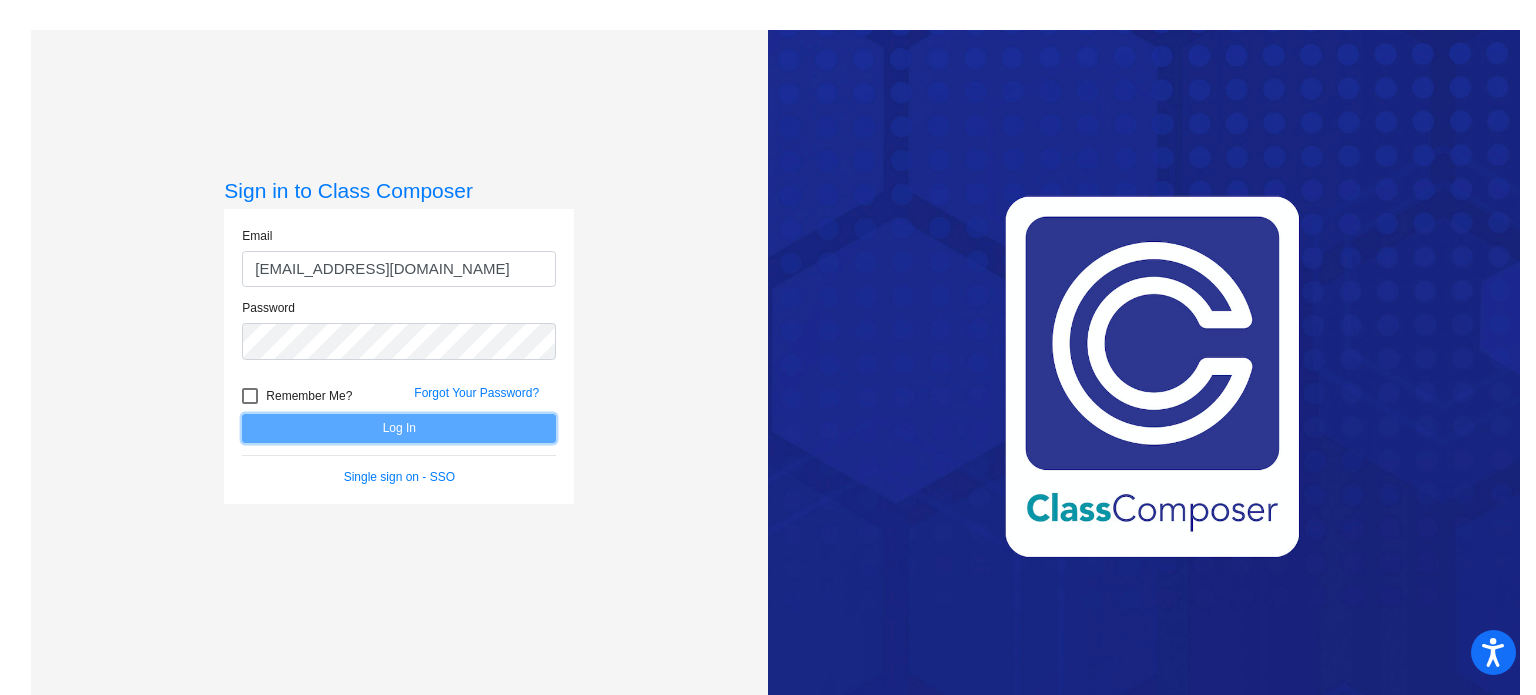 click on "Log In" 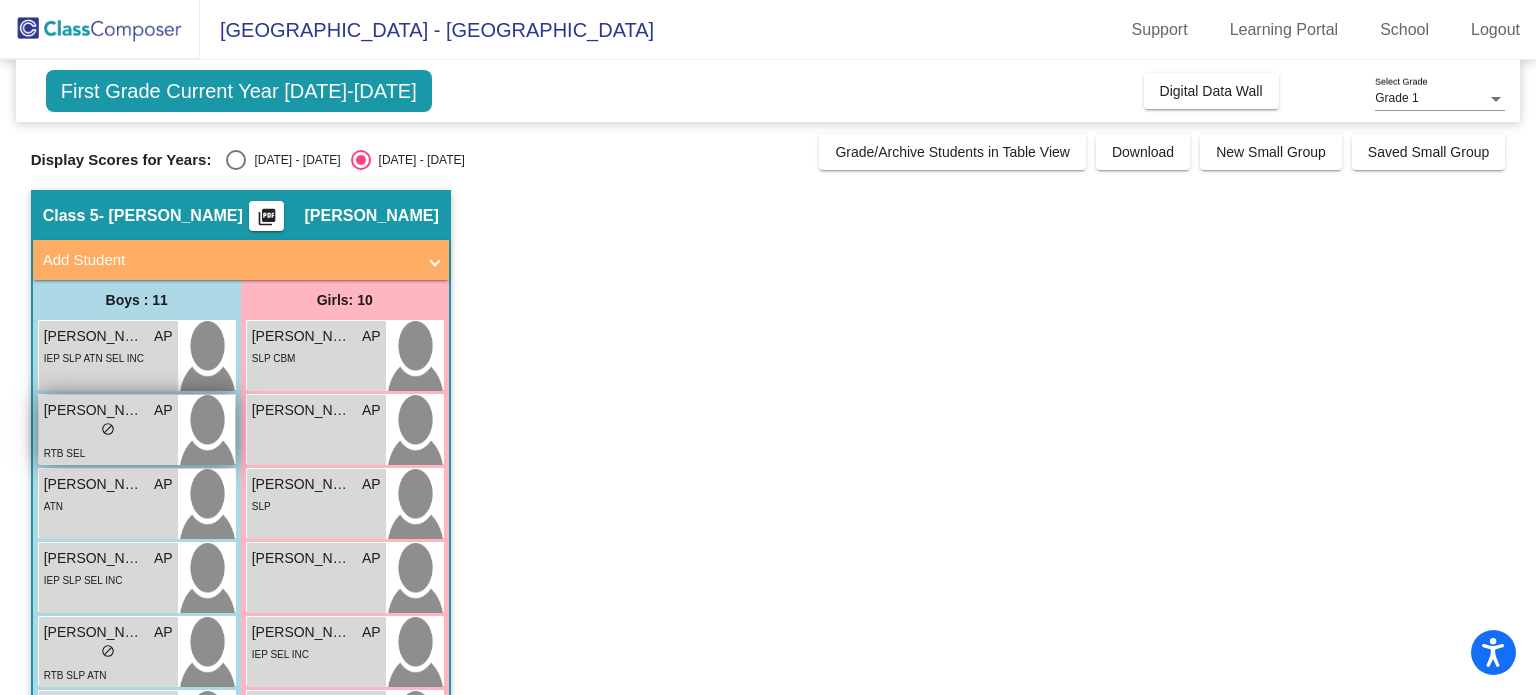 click on "Brody Hall" at bounding box center (94, 410) 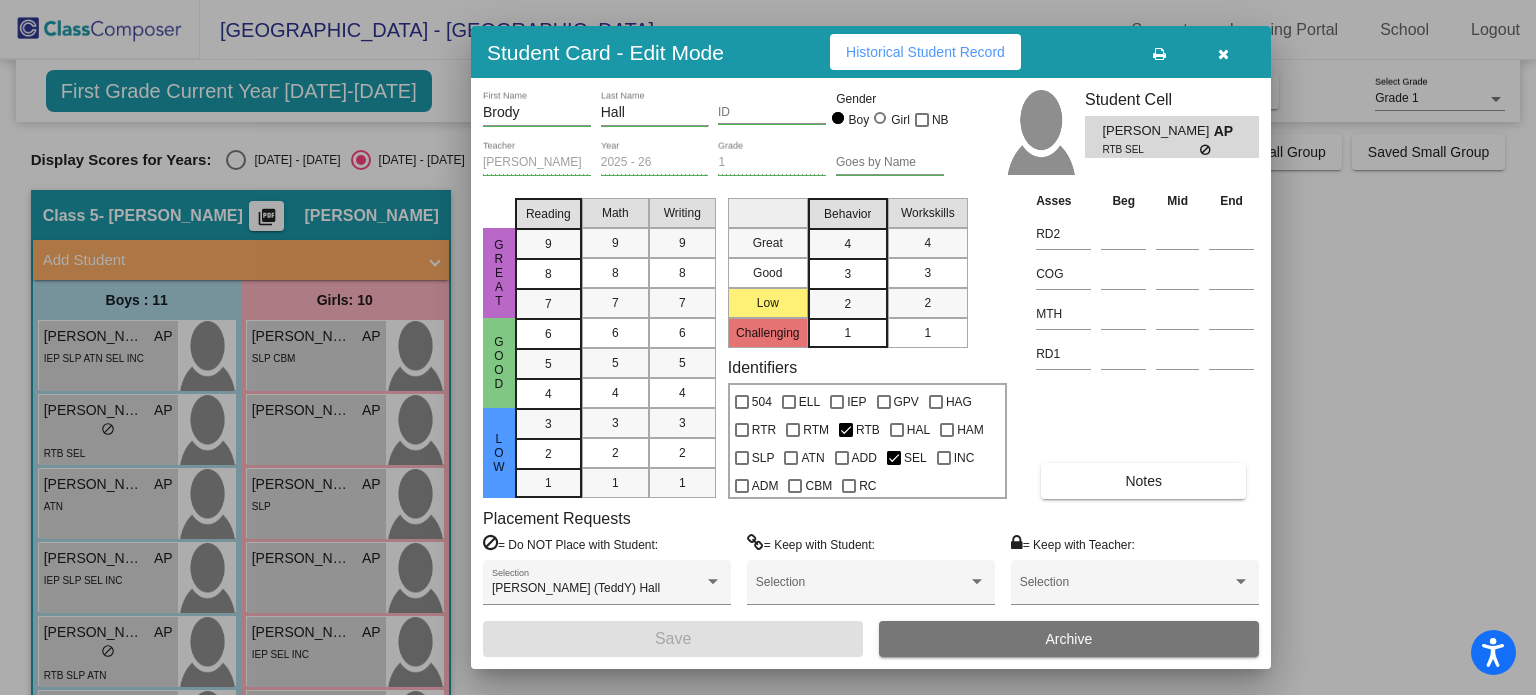 click at bounding box center [1223, 54] 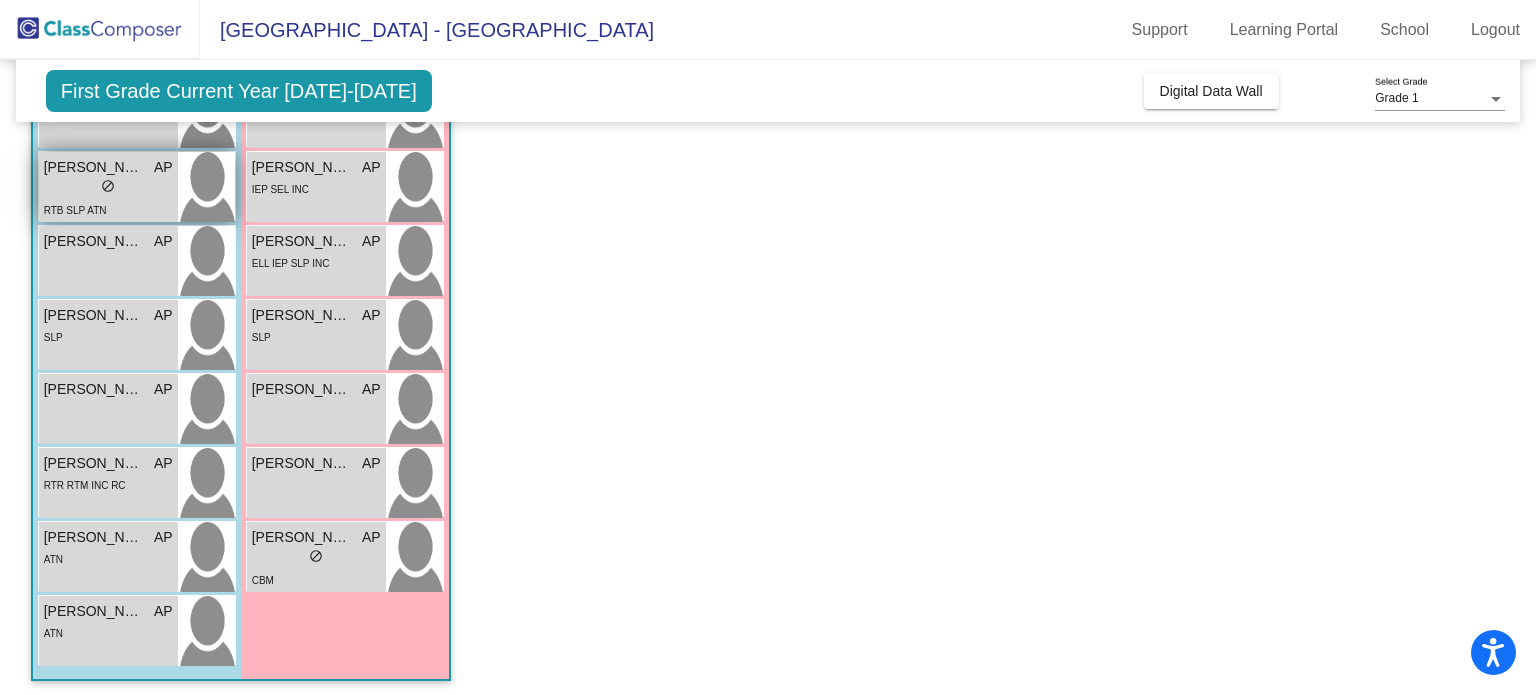 scroll, scrollTop: 469, scrollLeft: 0, axis: vertical 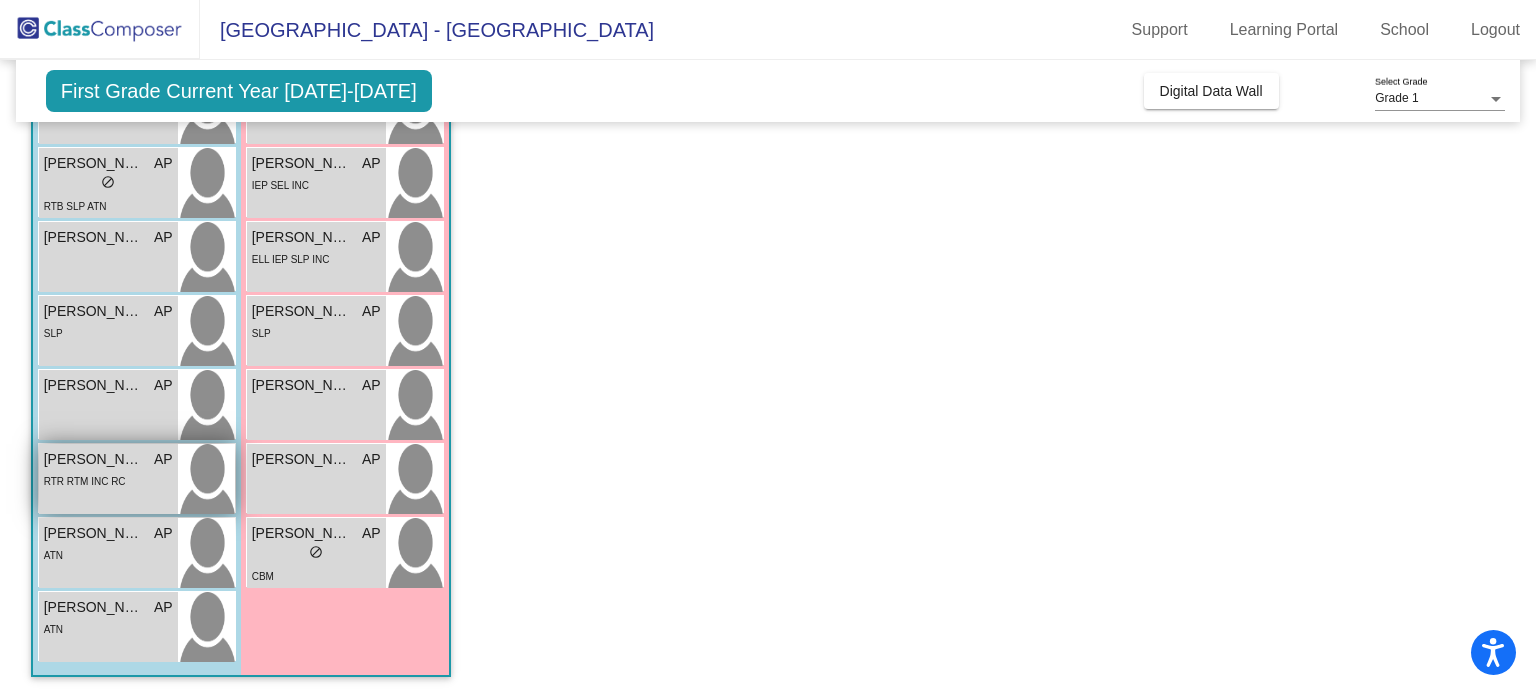 click on "Mason Childers" at bounding box center [94, 459] 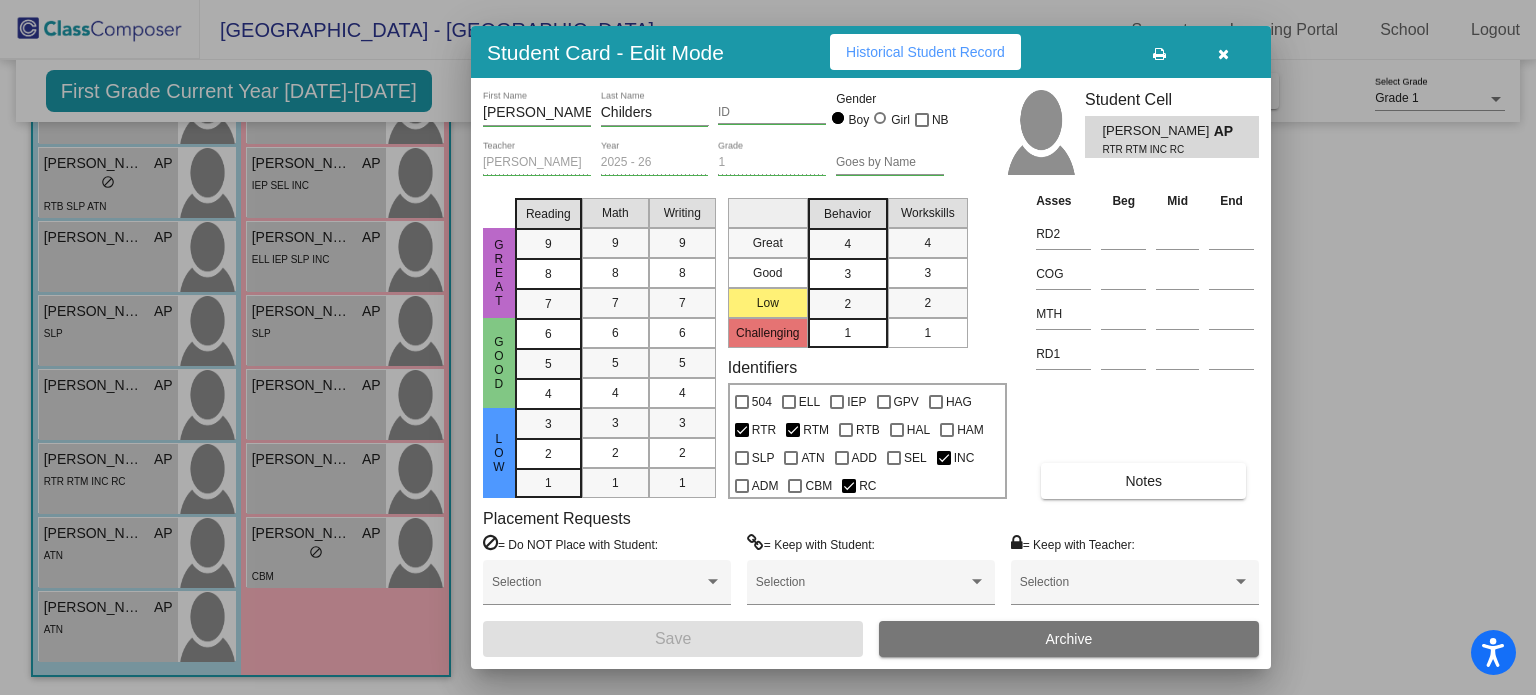 click at bounding box center [1223, 54] 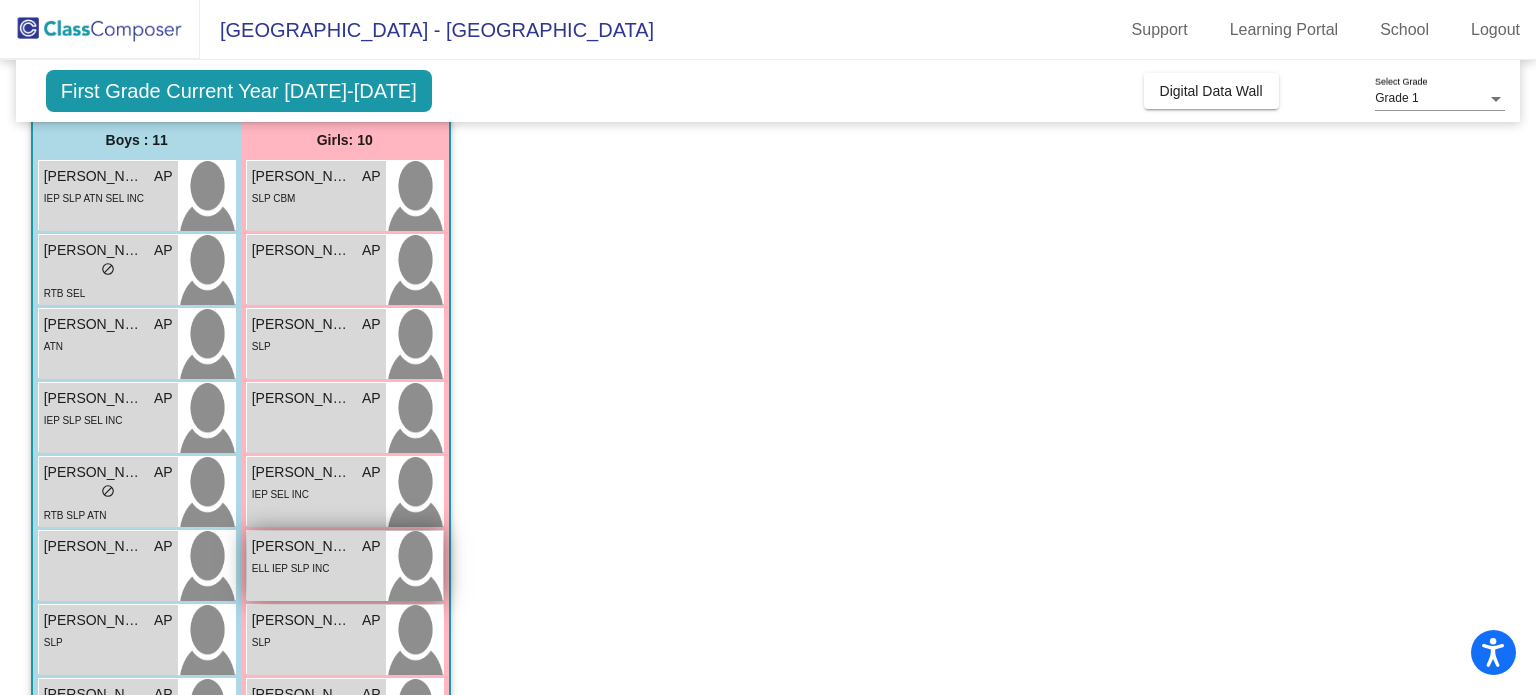 scroll, scrollTop: 158, scrollLeft: 0, axis: vertical 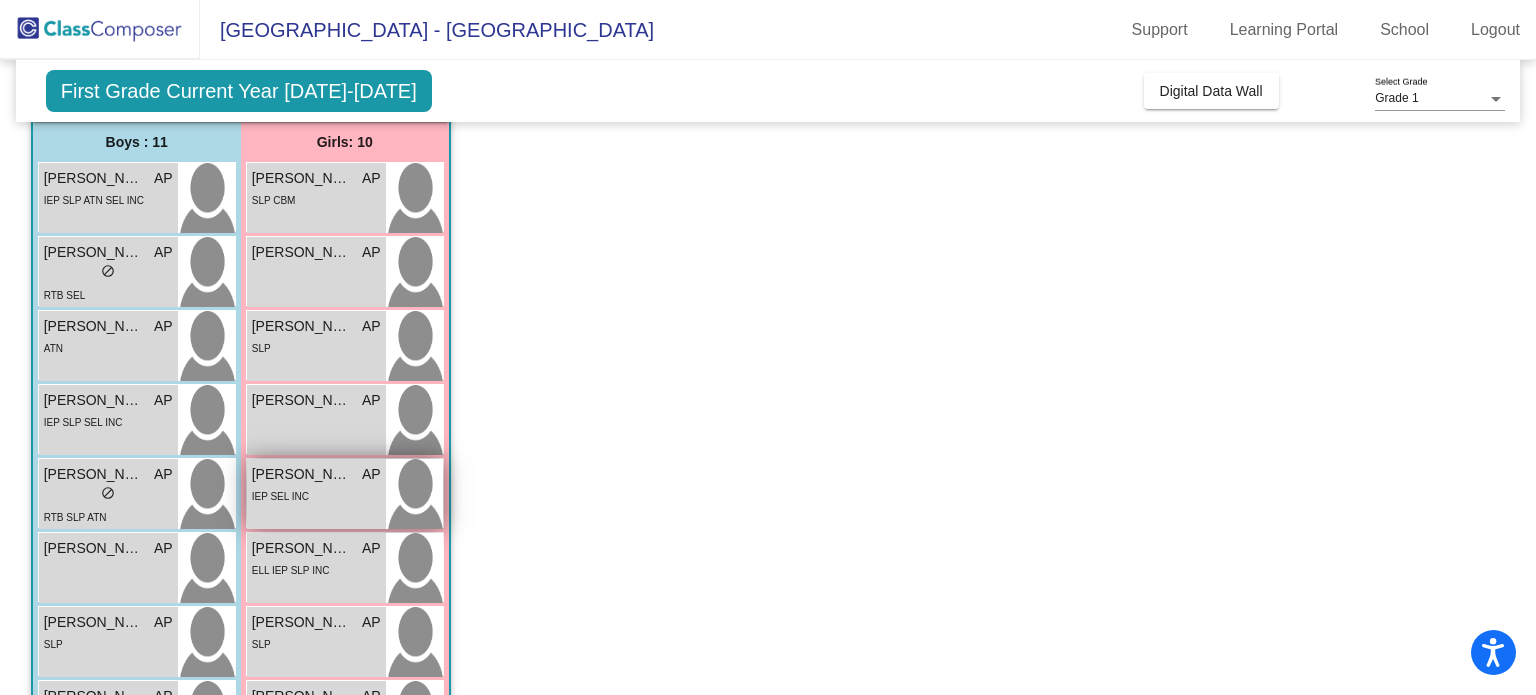click on "Khalia Muheeb" at bounding box center (302, 474) 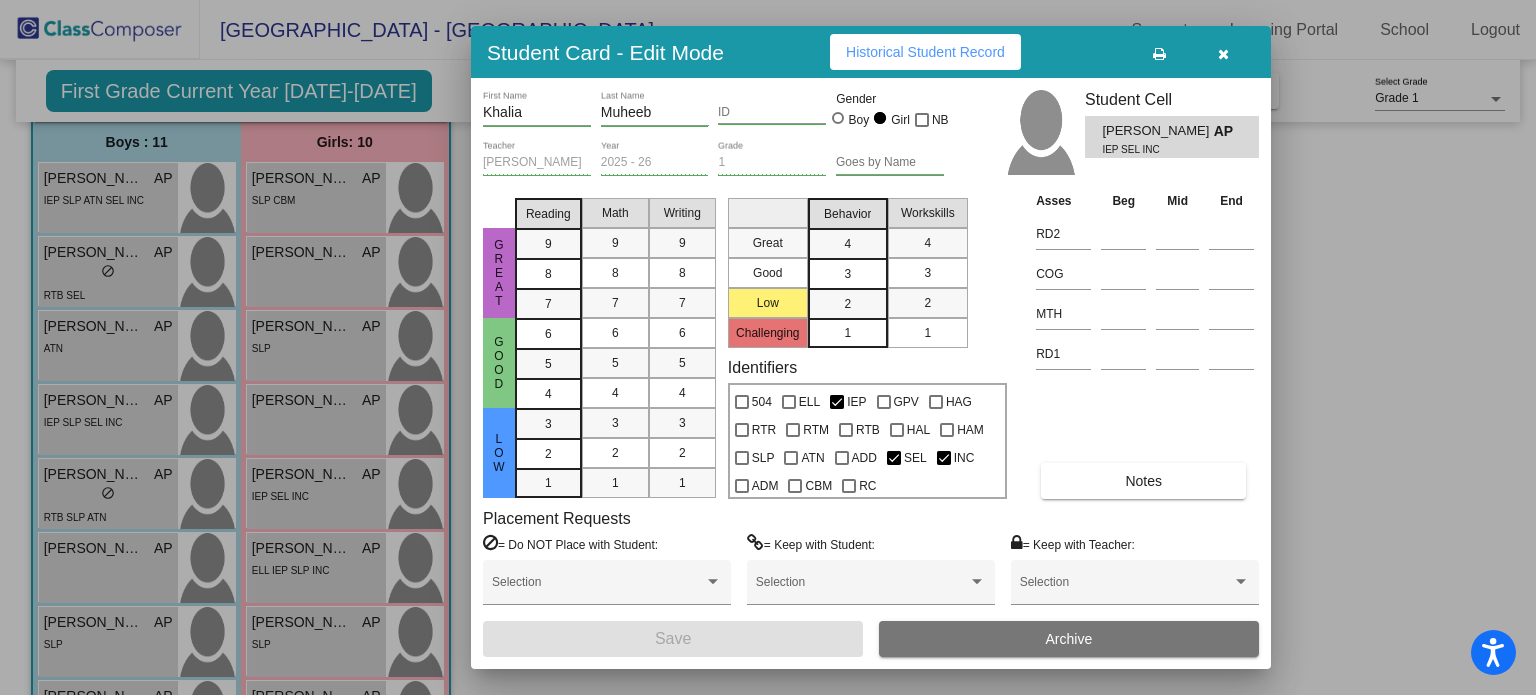 click at bounding box center [1223, 54] 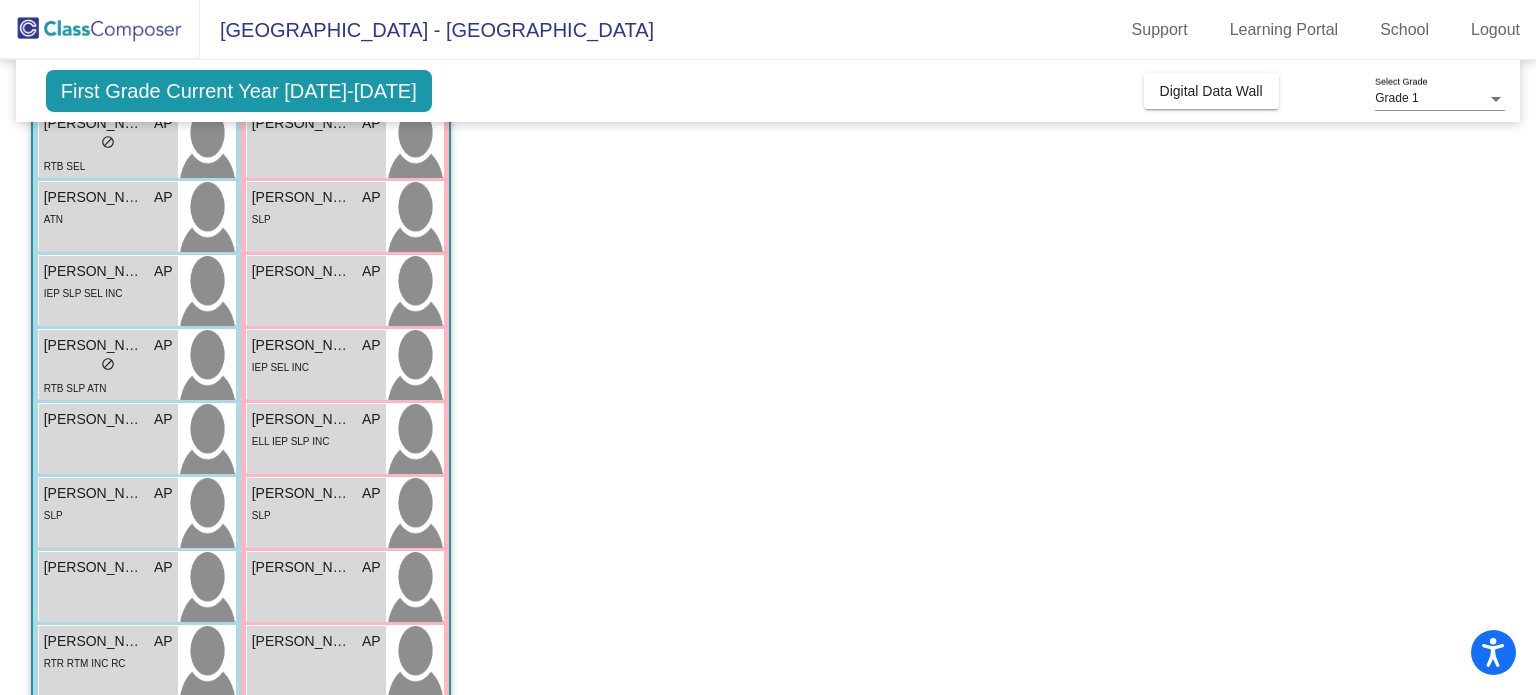 scroll, scrollTop: 286, scrollLeft: 0, axis: vertical 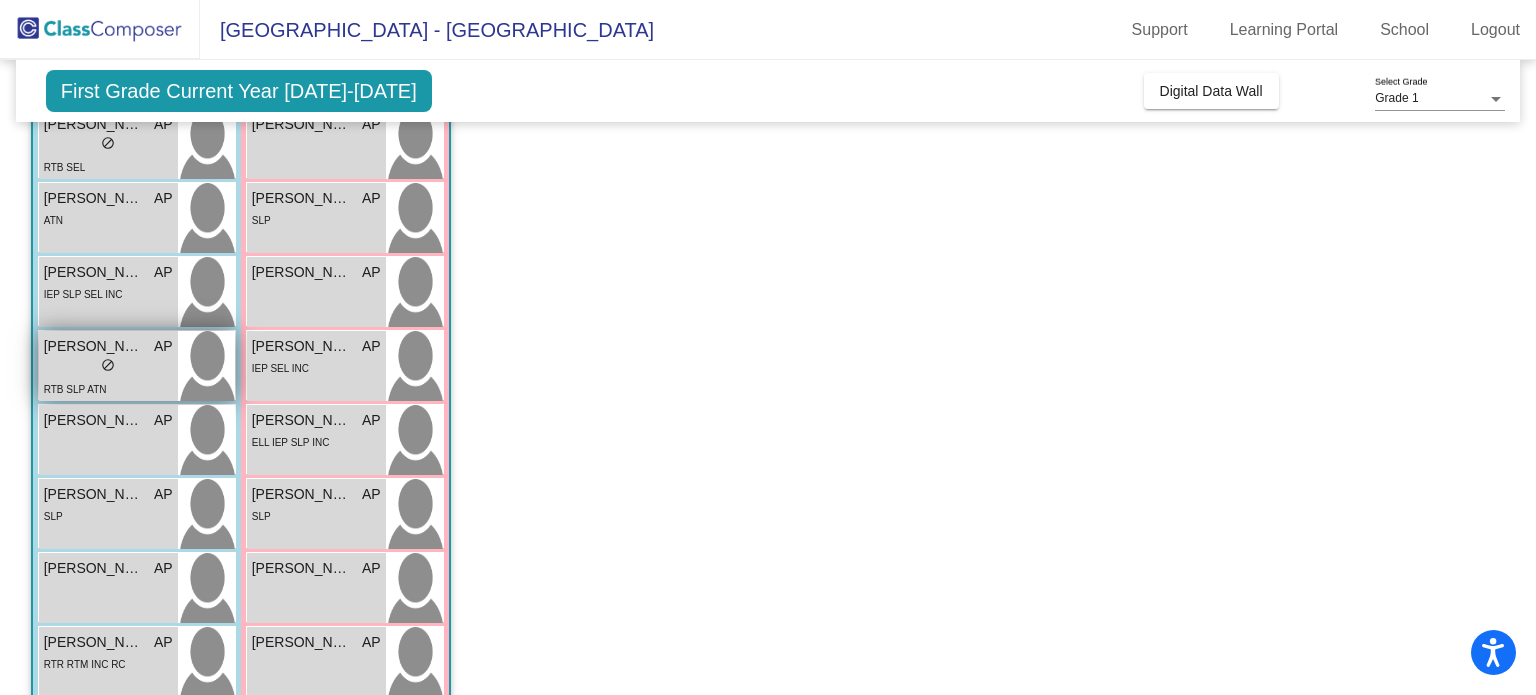 click on "Grayson Wininger" at bounding box center [94, 346] 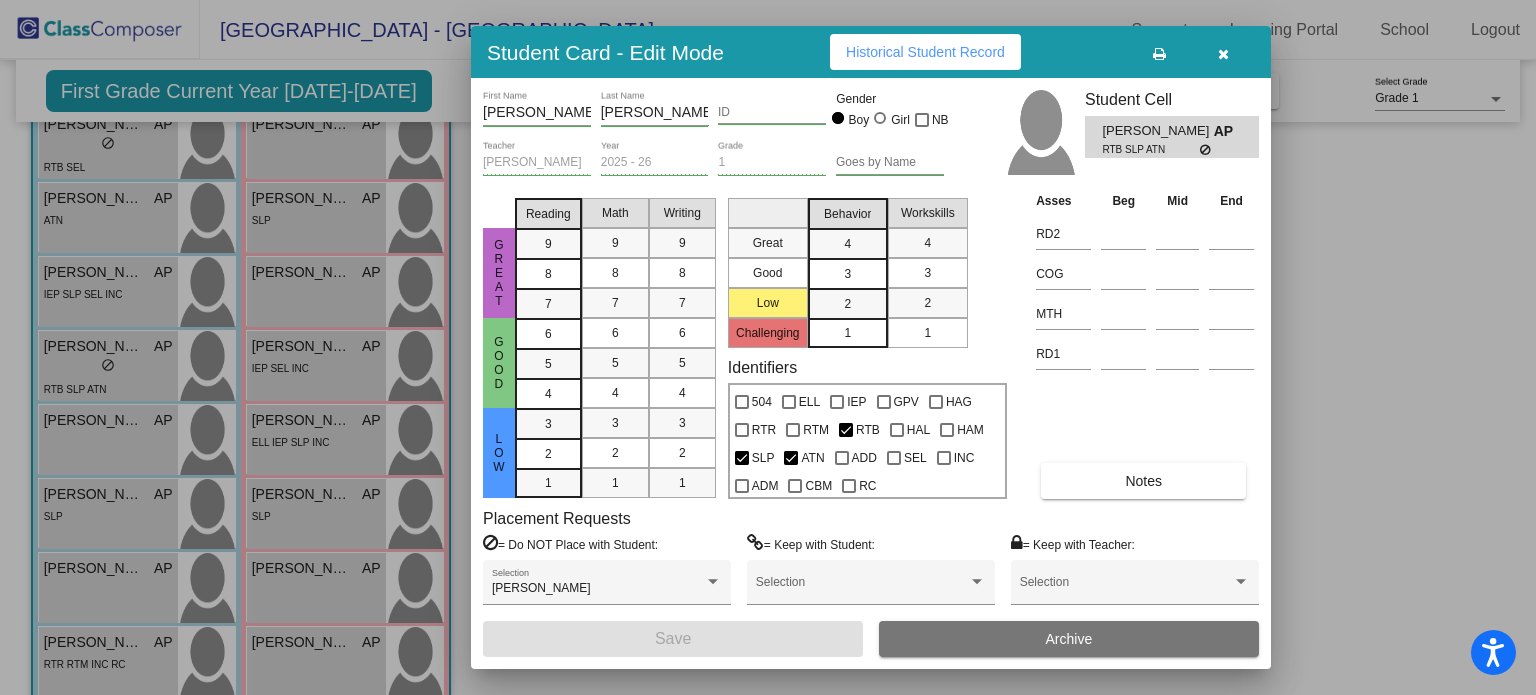 click at bounding box center [1223, 54] 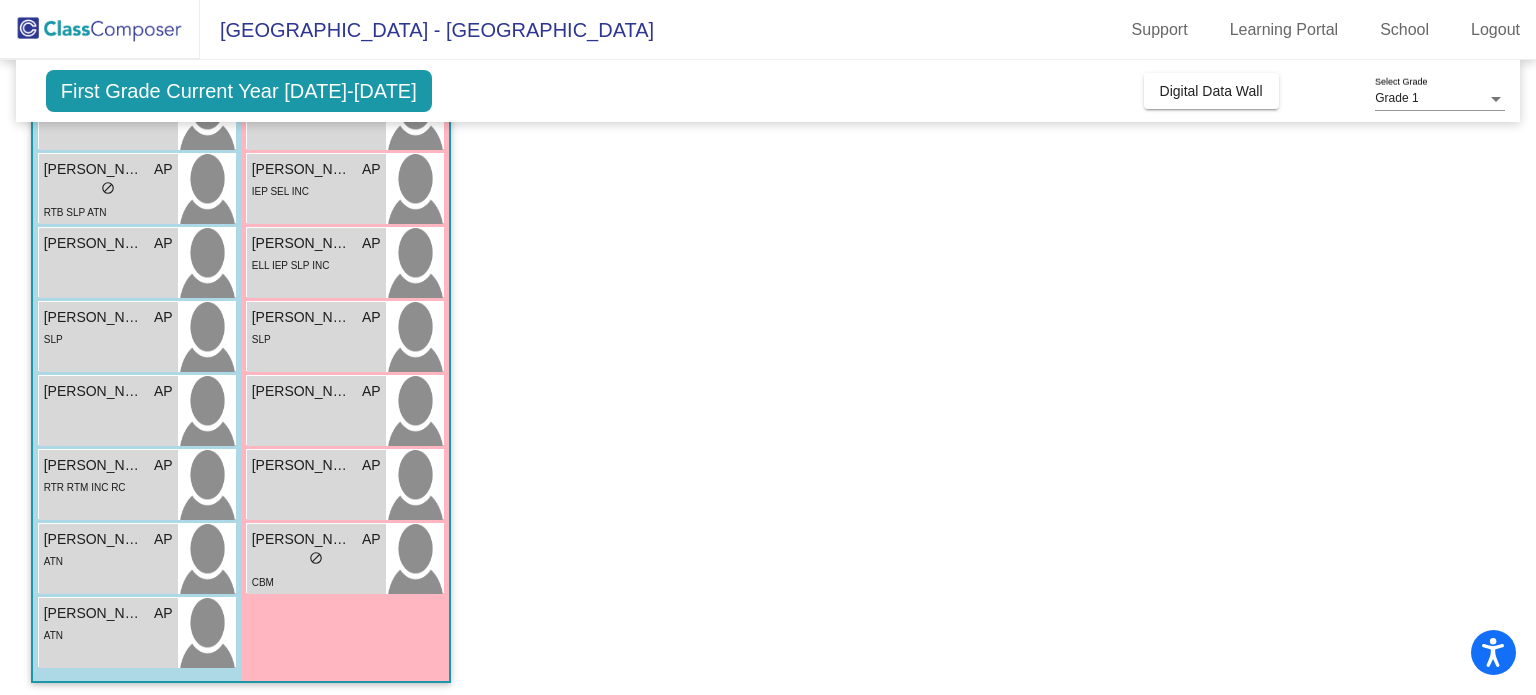 scroll, scrollTop: 469, scrollLeft: 0, axis: vertical 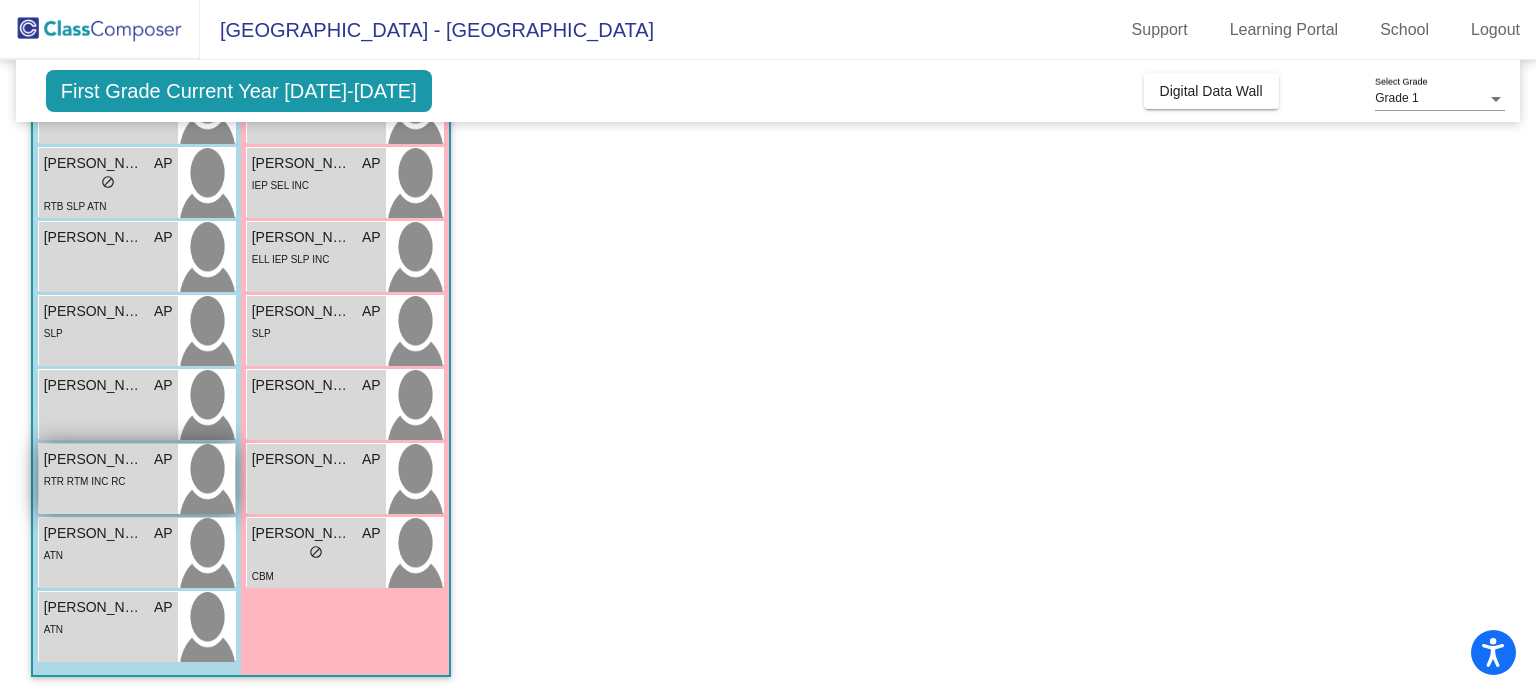 click on "Mason Childers" at bounding box center [94, 459] 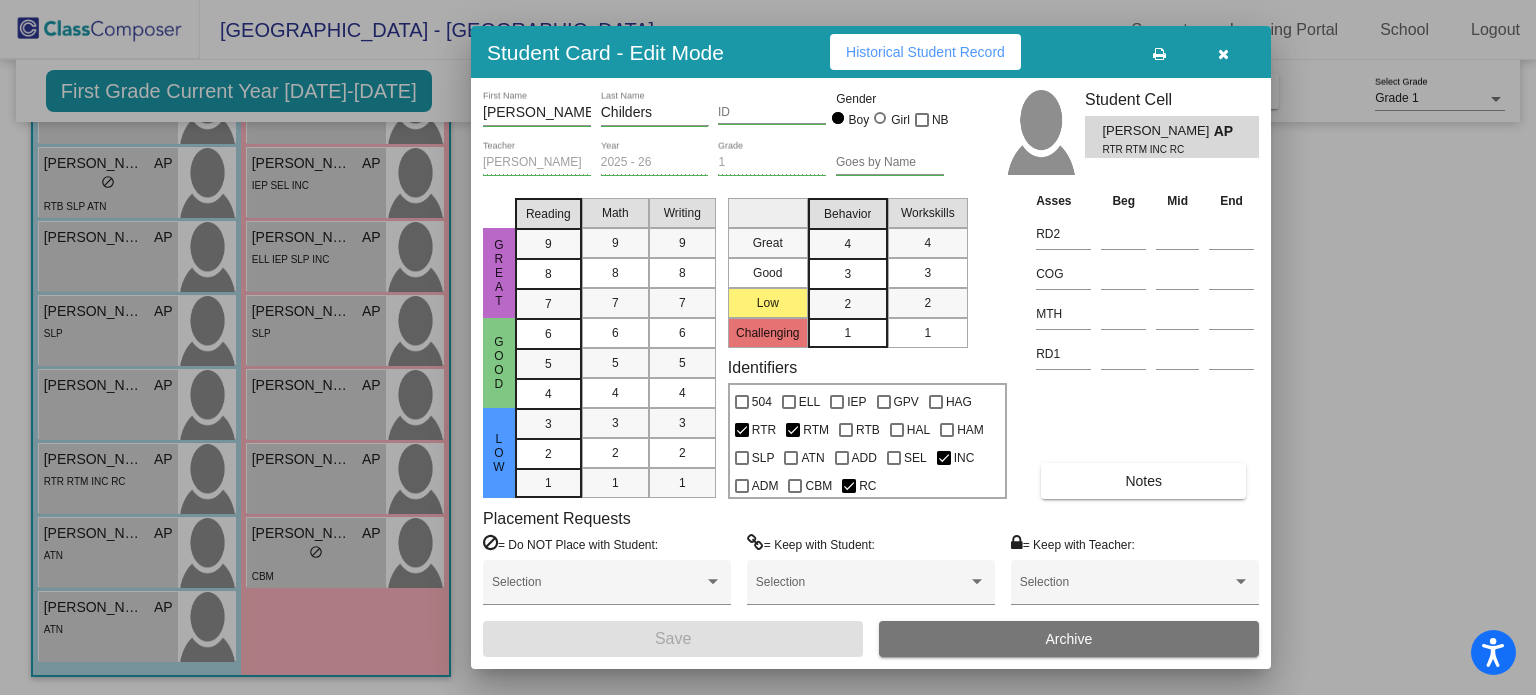 click at bounding box center [1223, 54] 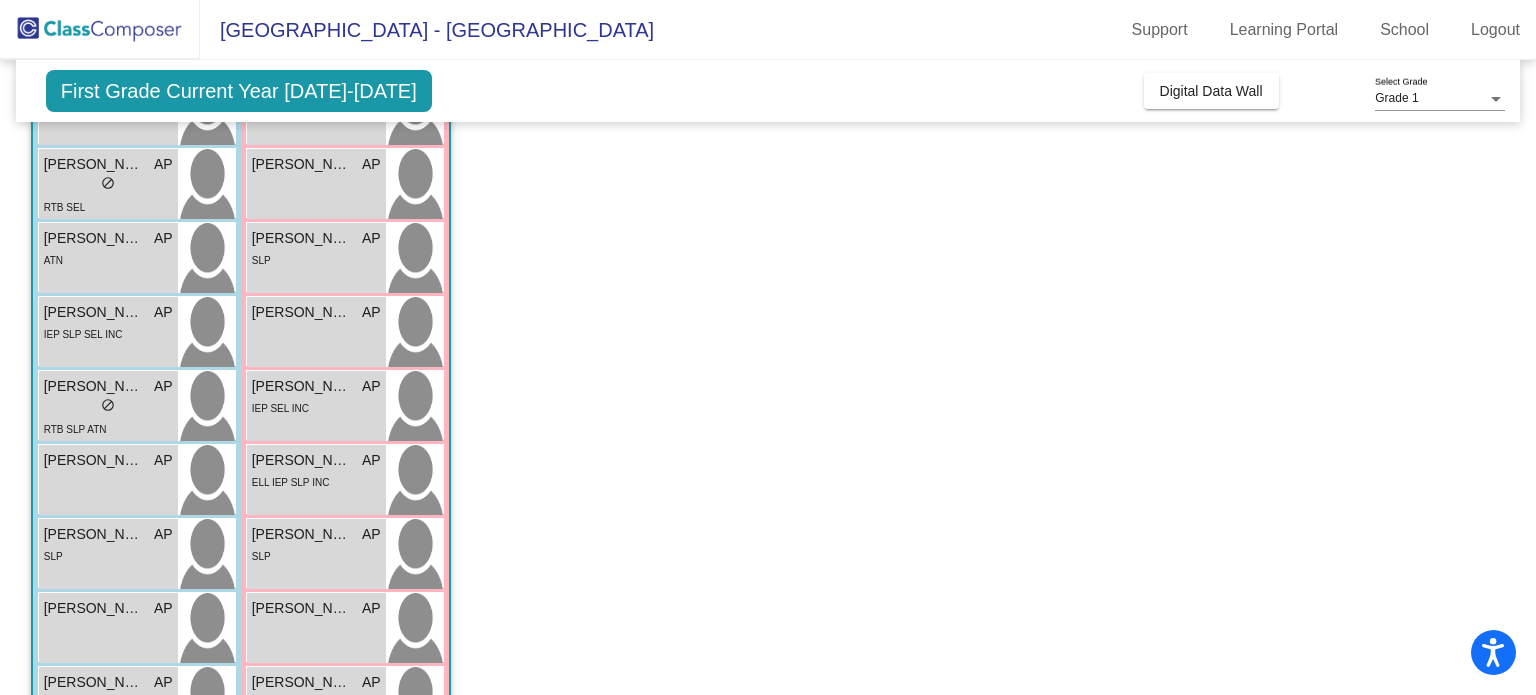 scroll, scrollTop: 0, scrollLeft: 0, axis: both 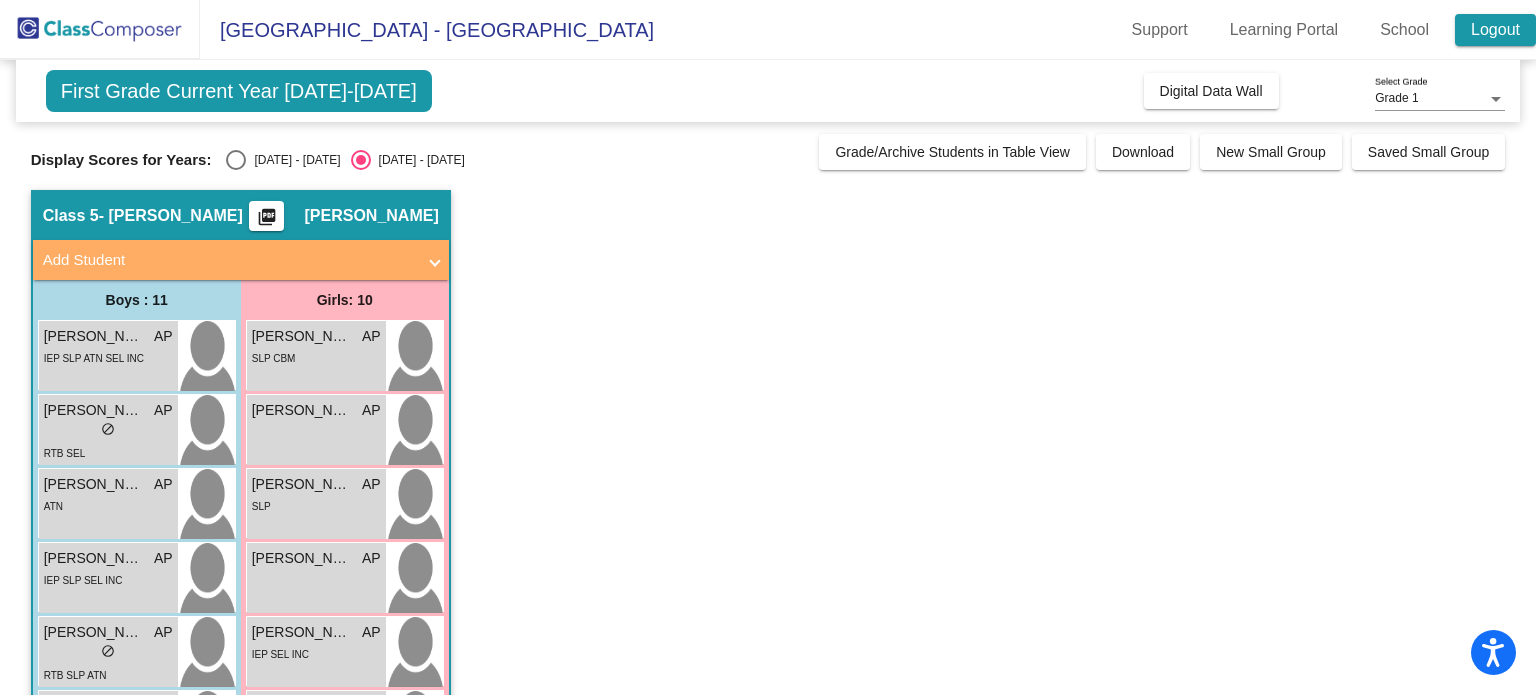 click on "Logout" 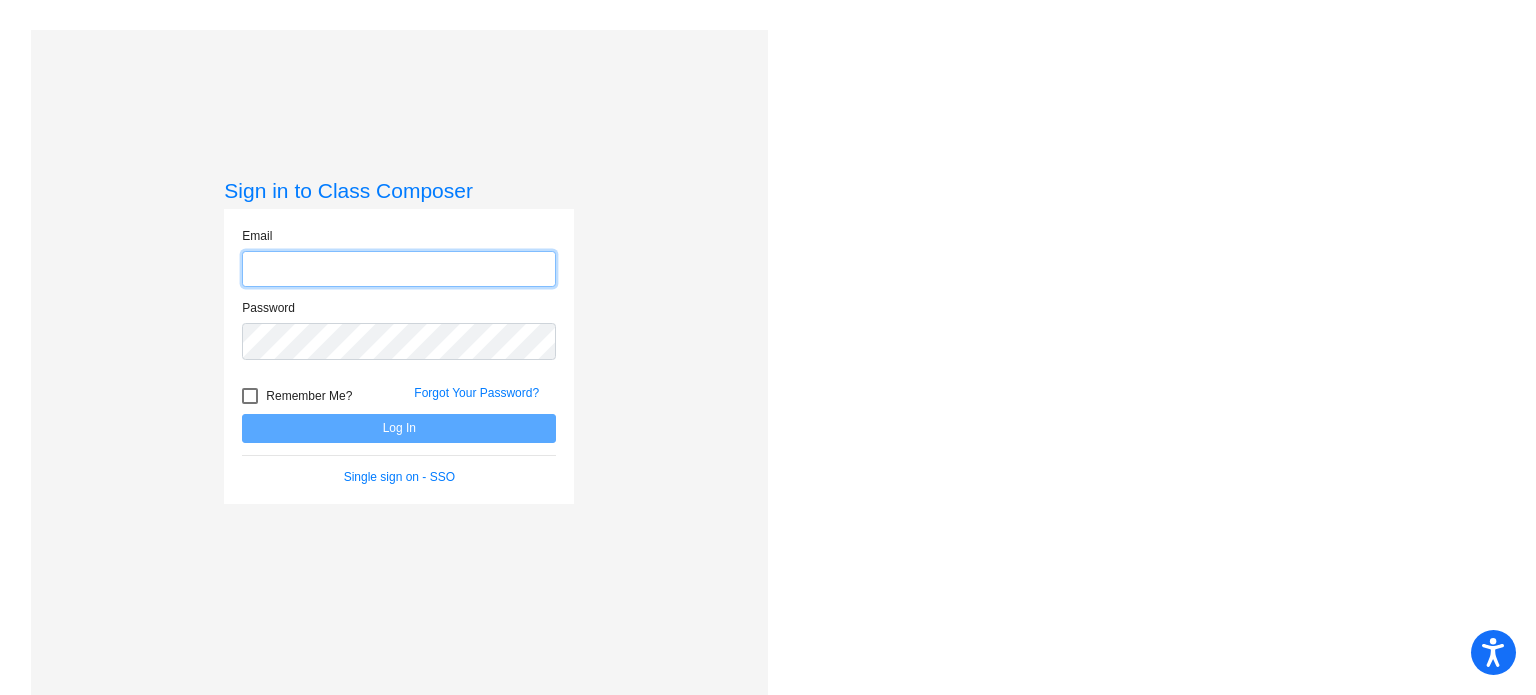 type on "apickel@danville.k12.in.us" 